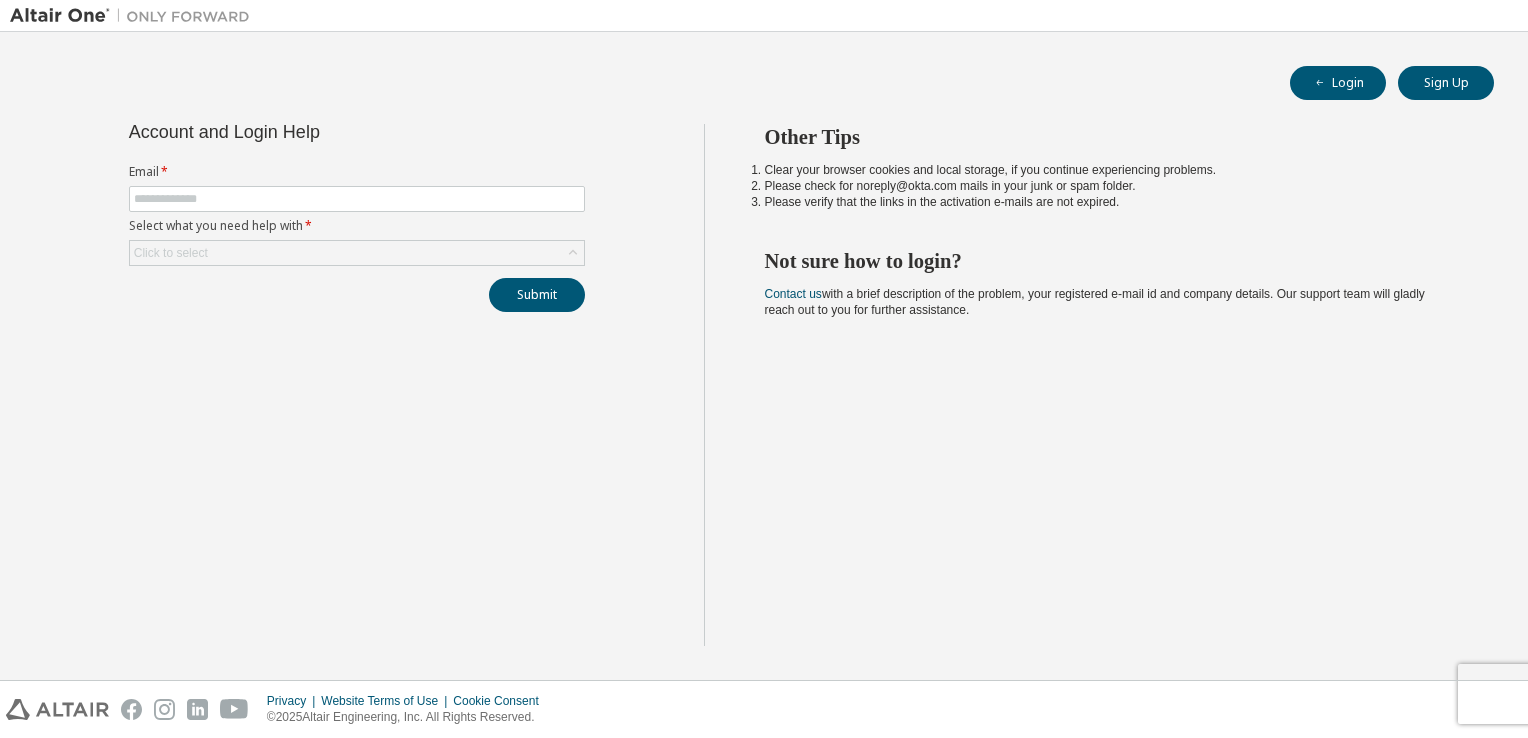 scroll, scrollTop: 0, scrollLeft: 0, axis: both 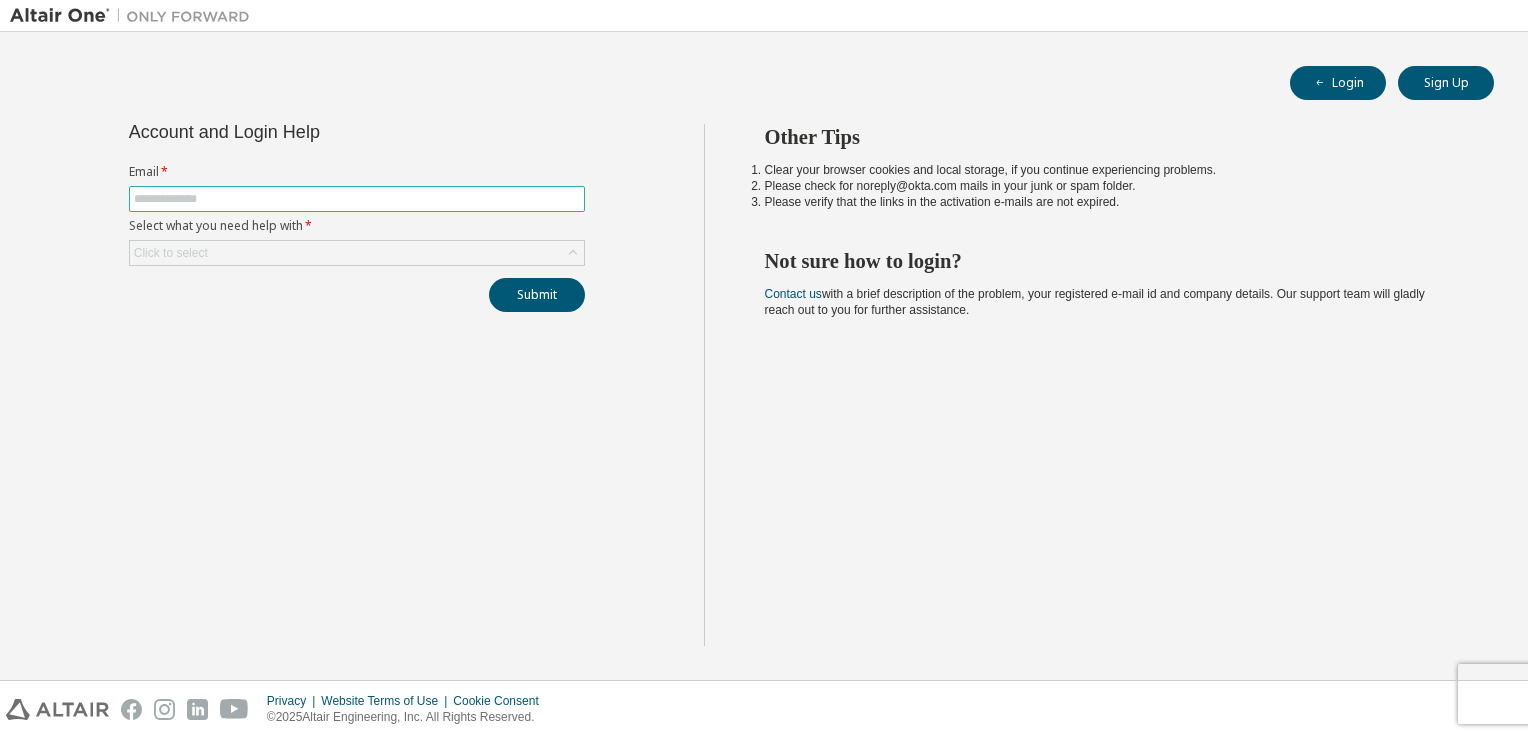 click at bounding box center [357, 199] 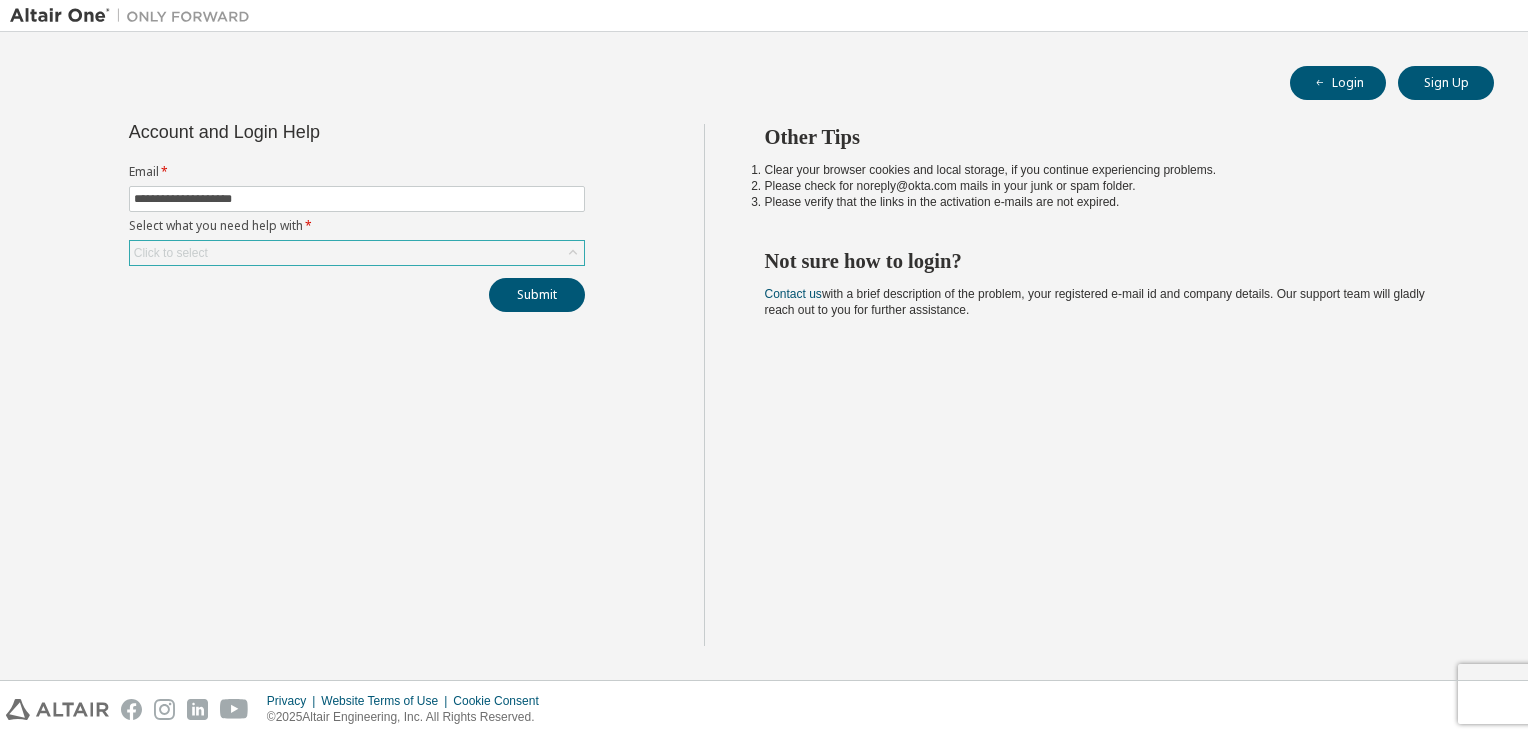 click on "Click to select" at bounding box center [357, 253] 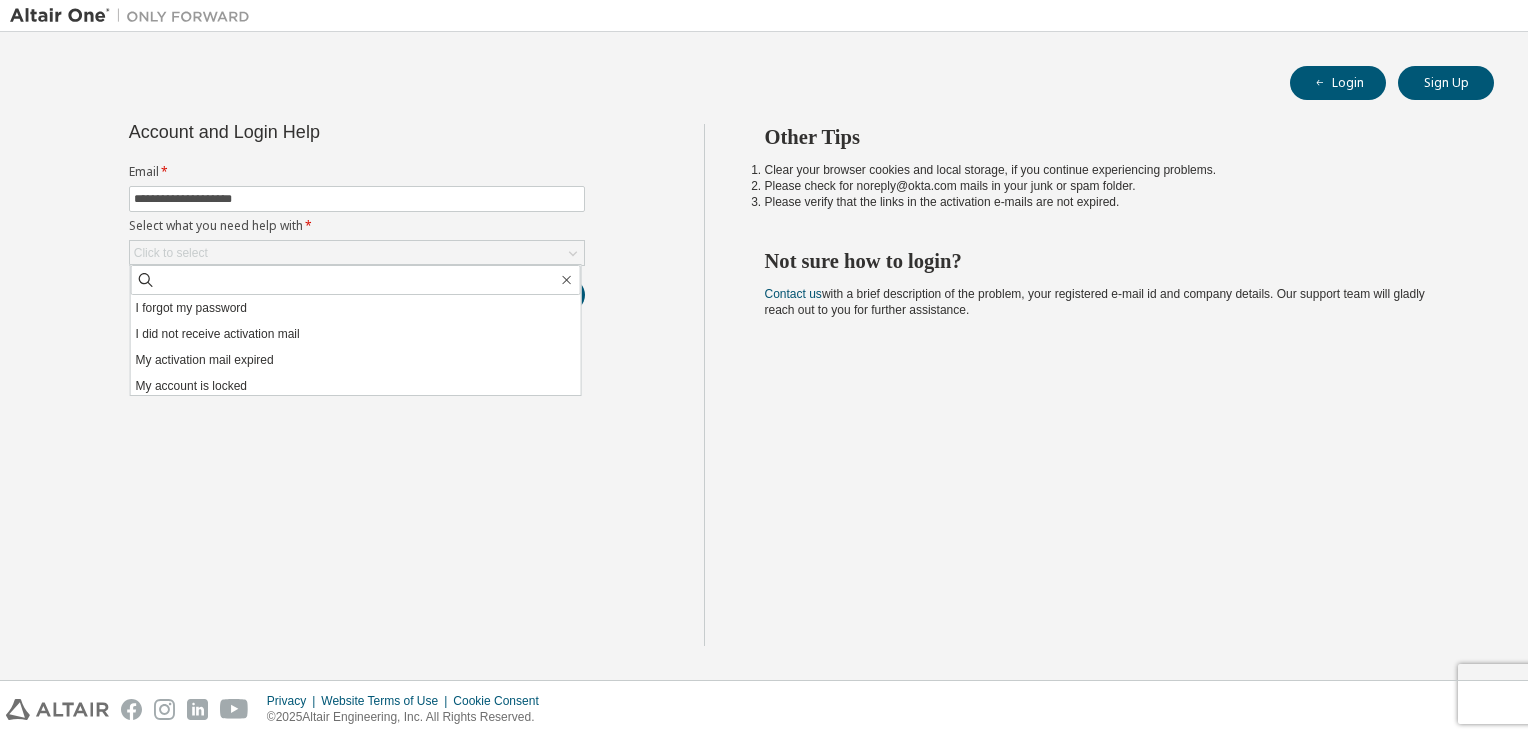 click on "**********" at bounding box center [357, 385] 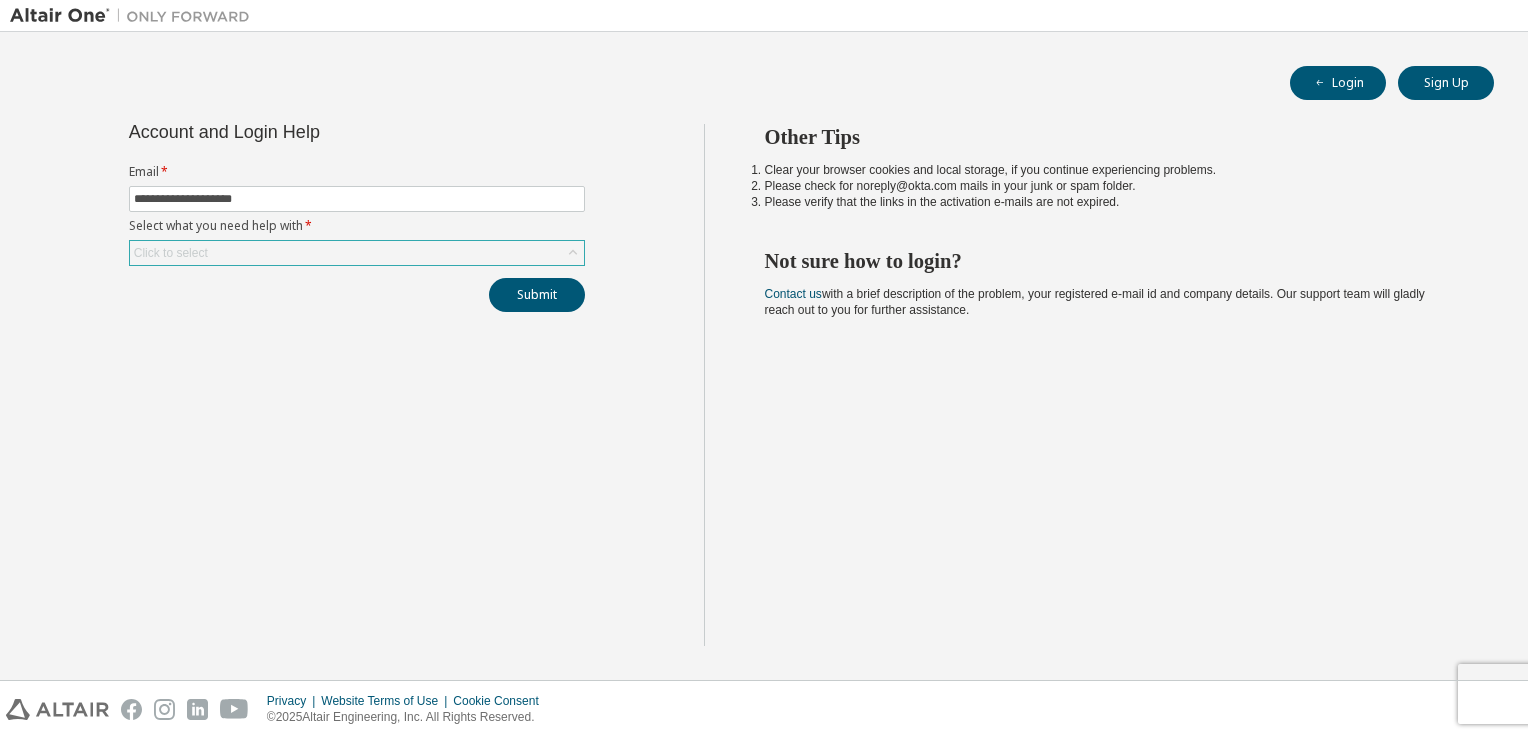 click on "Click to select" at bounding box center [357, 253] 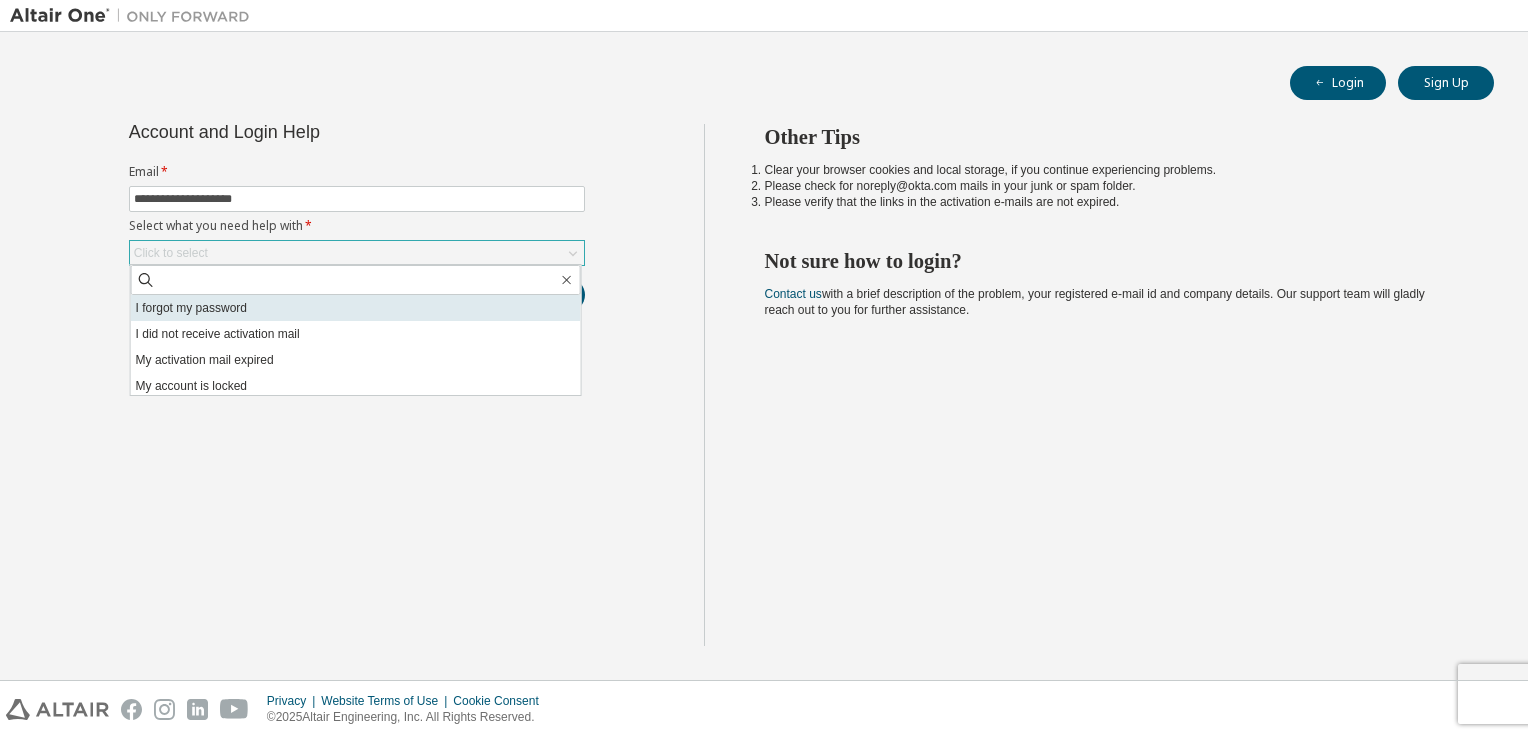 scroll, scrollTop: 56, scrollLeft: 0, axis: vertical 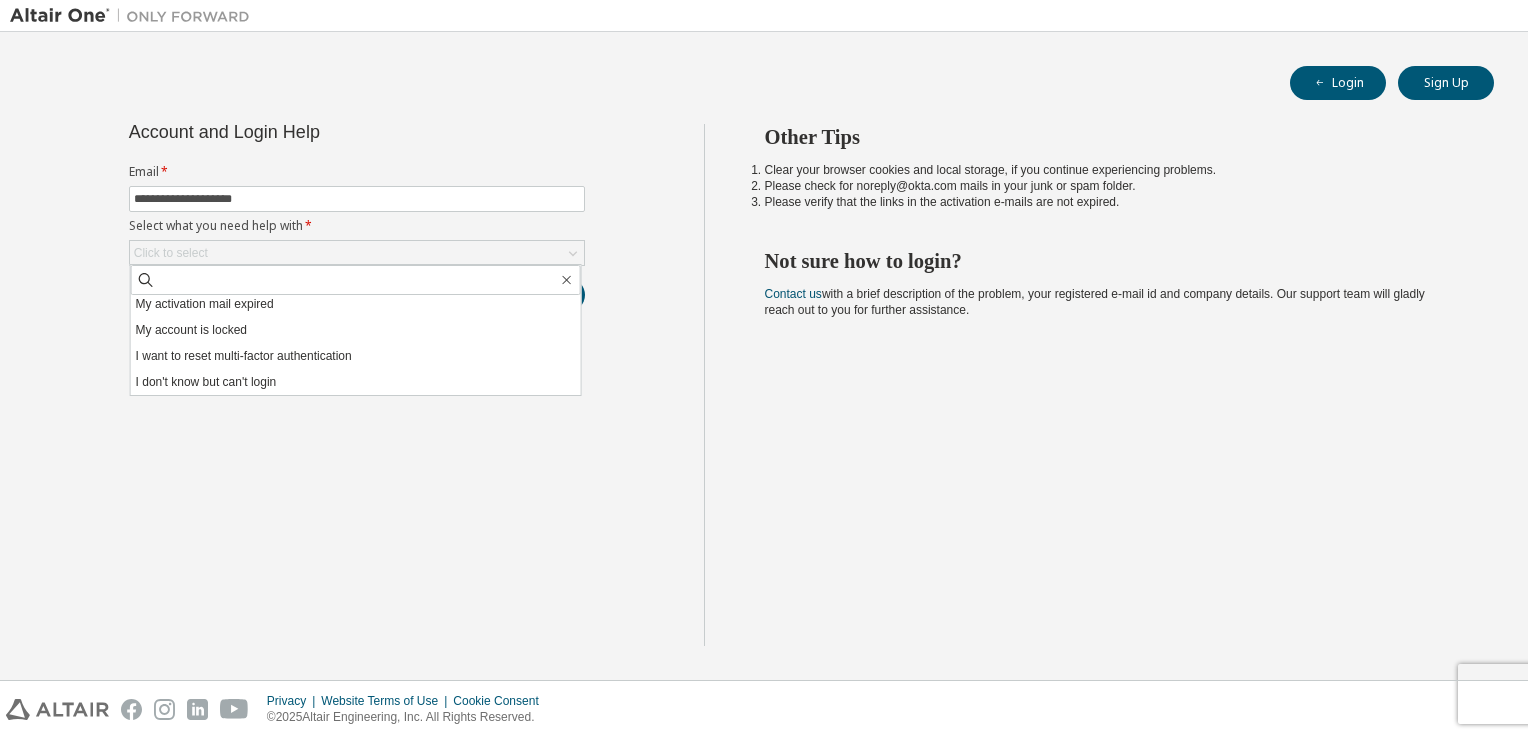 click on "**********" at bounding box center [357, 385] 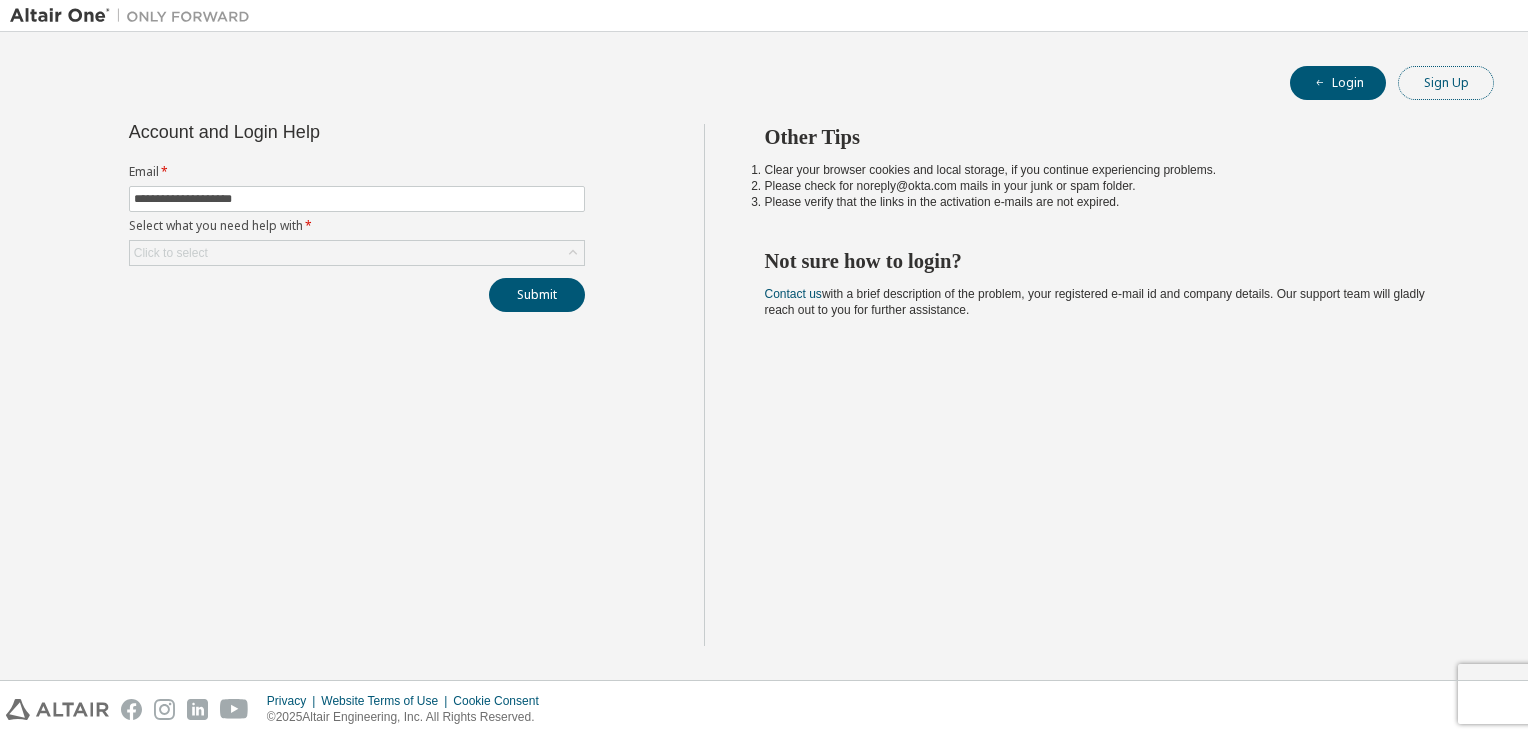 click on "Sign Up" at bounding box center (1446, 83) 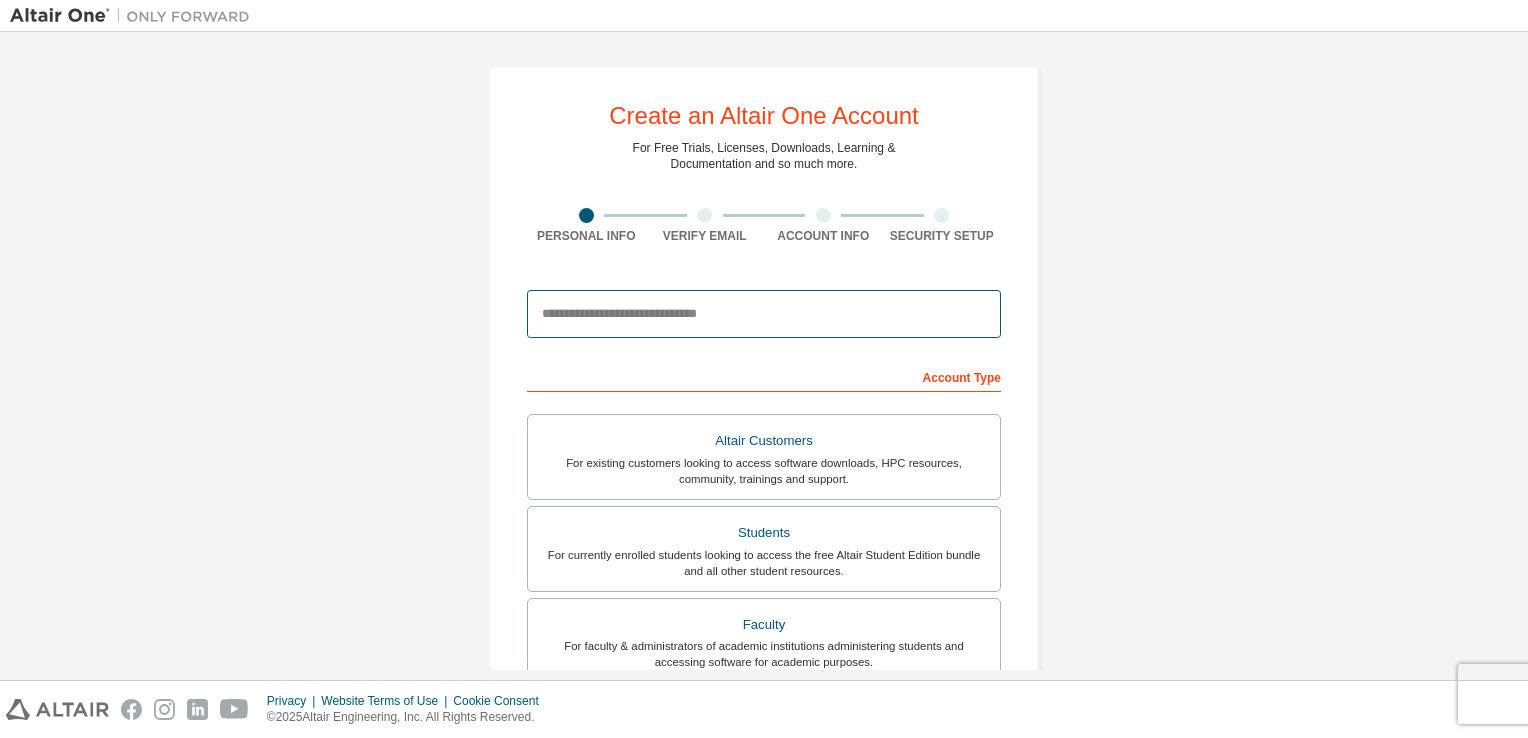 click at bounding box center (764, 314) 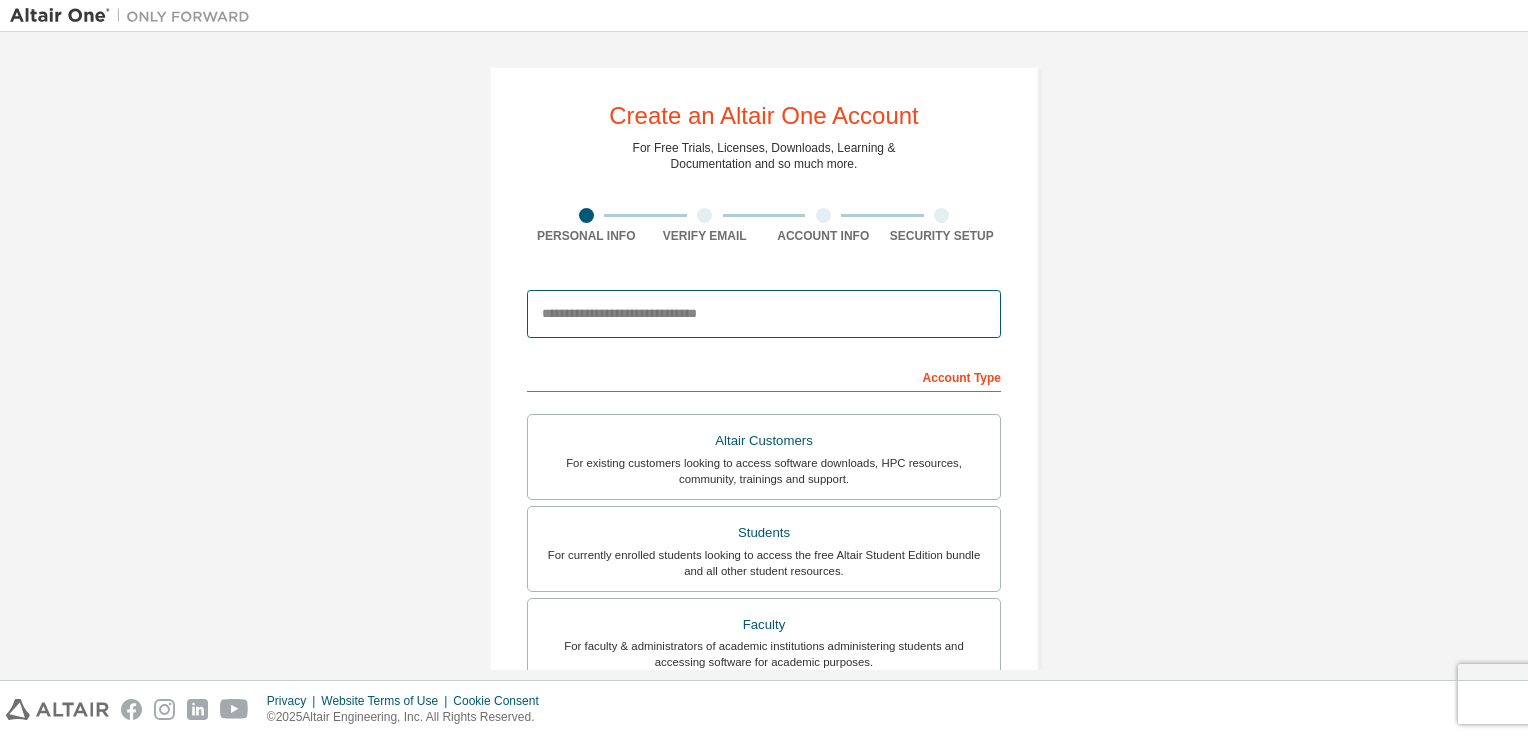 type on "**********" 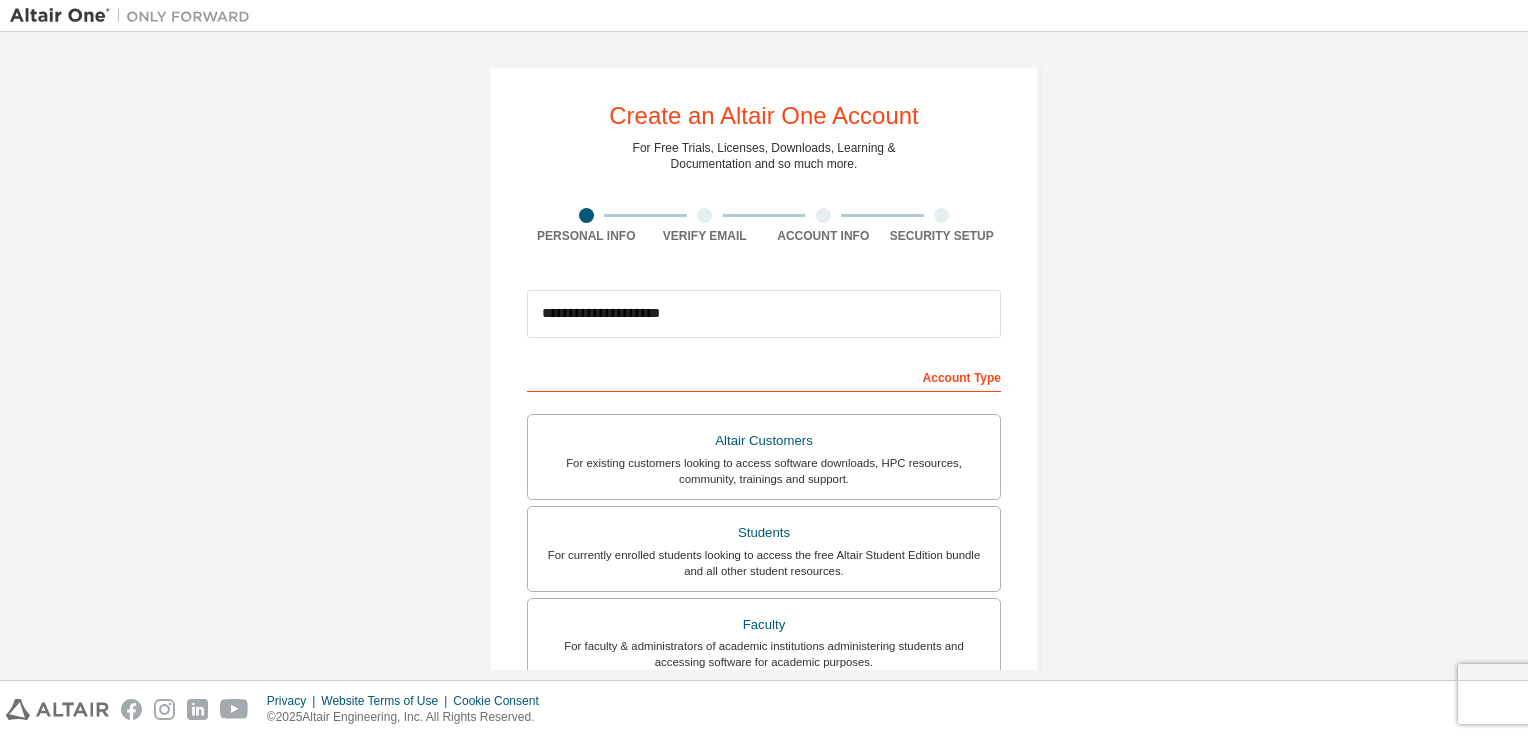 type on "*****" 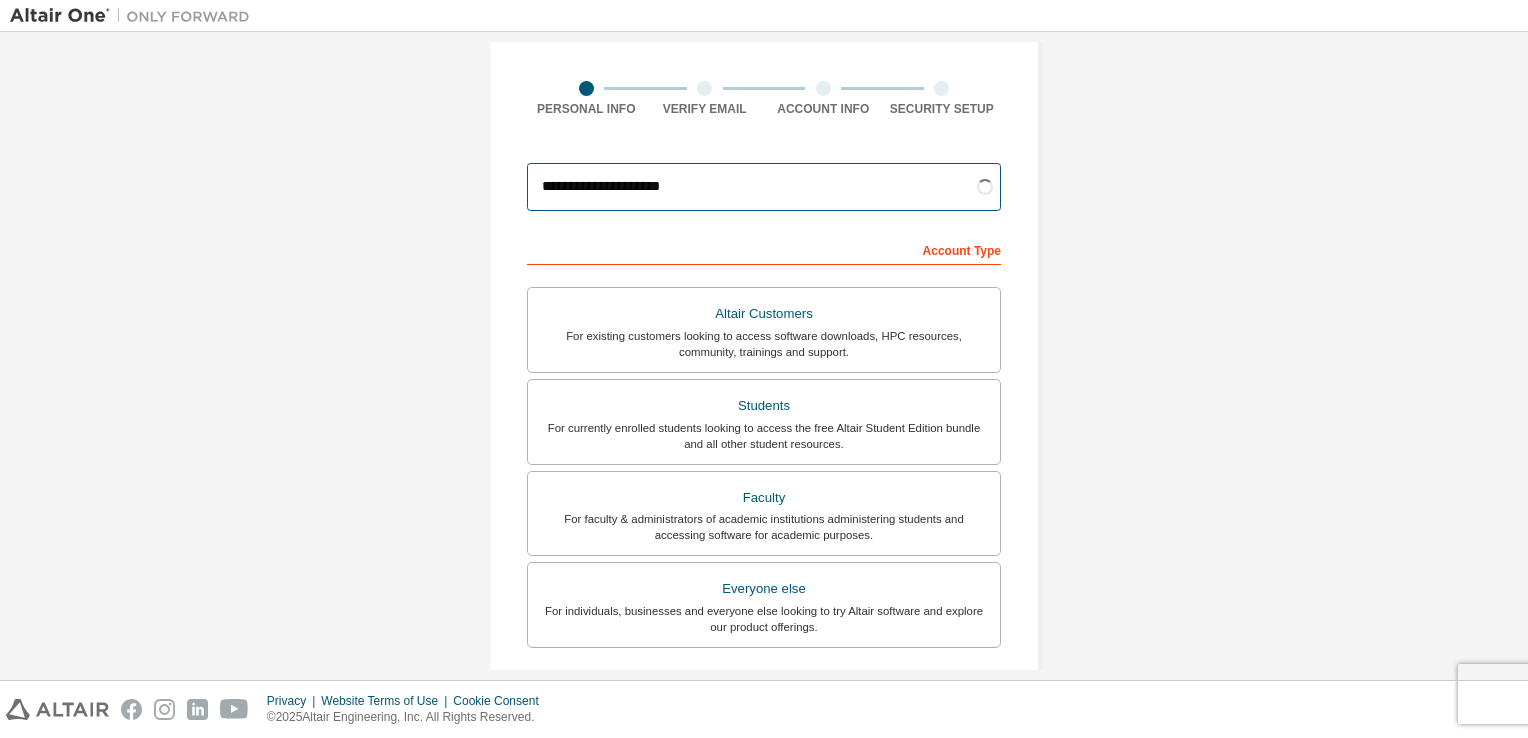 scroll, scrollTop: 128, scrollLeft: 0, axis: vertical 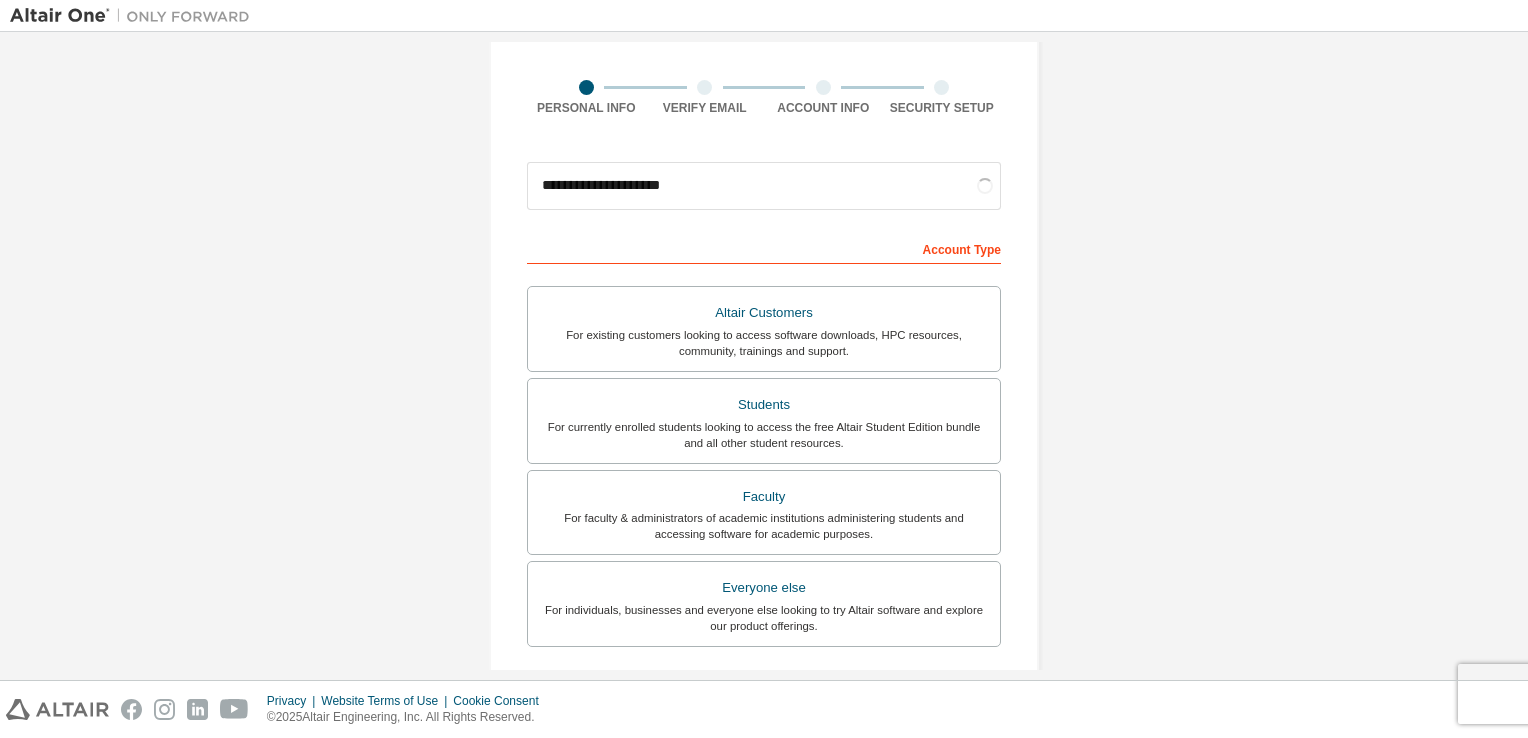click on "Students" at bounding box center [764, 405] 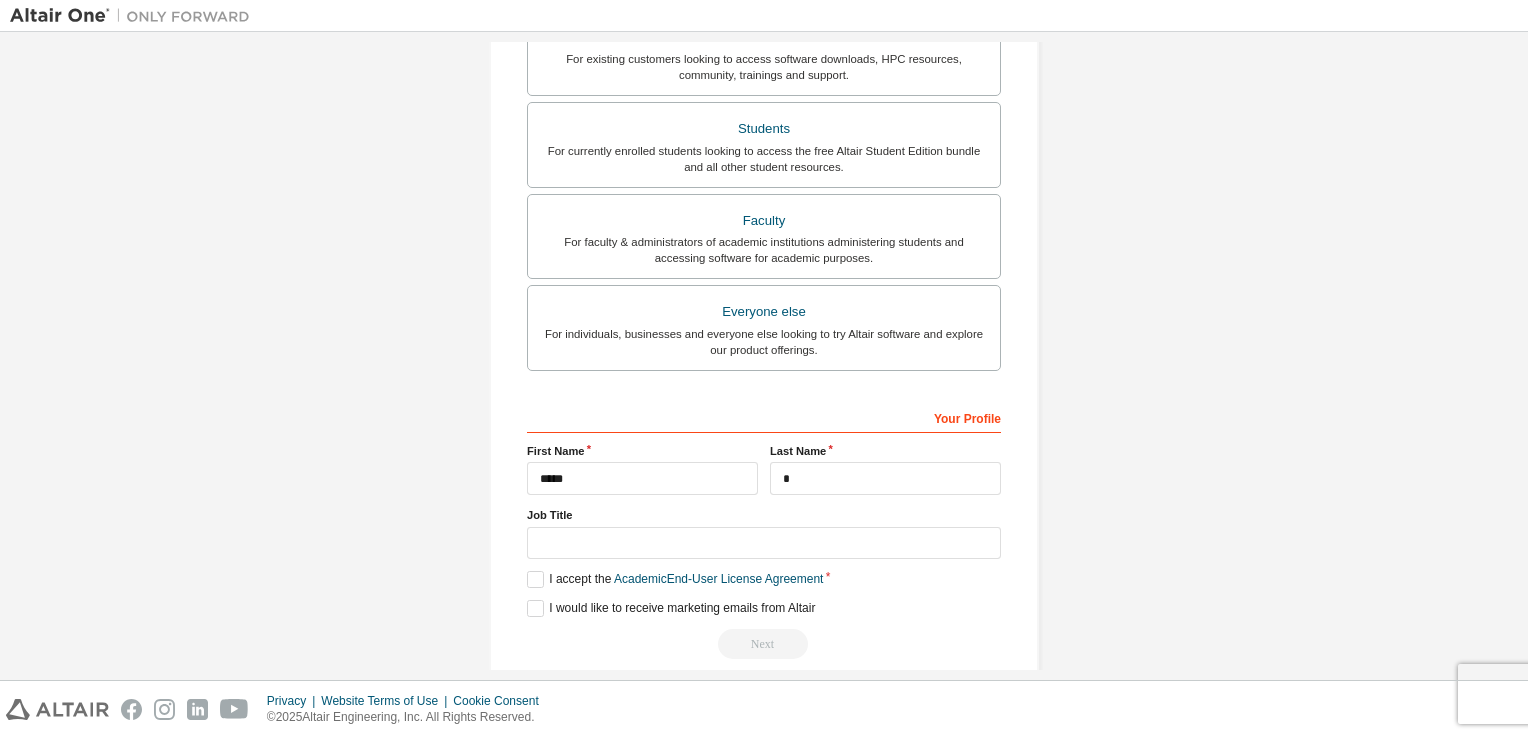 scroll, scrollTop: 426, scrollLeft: 0, axis: vertical 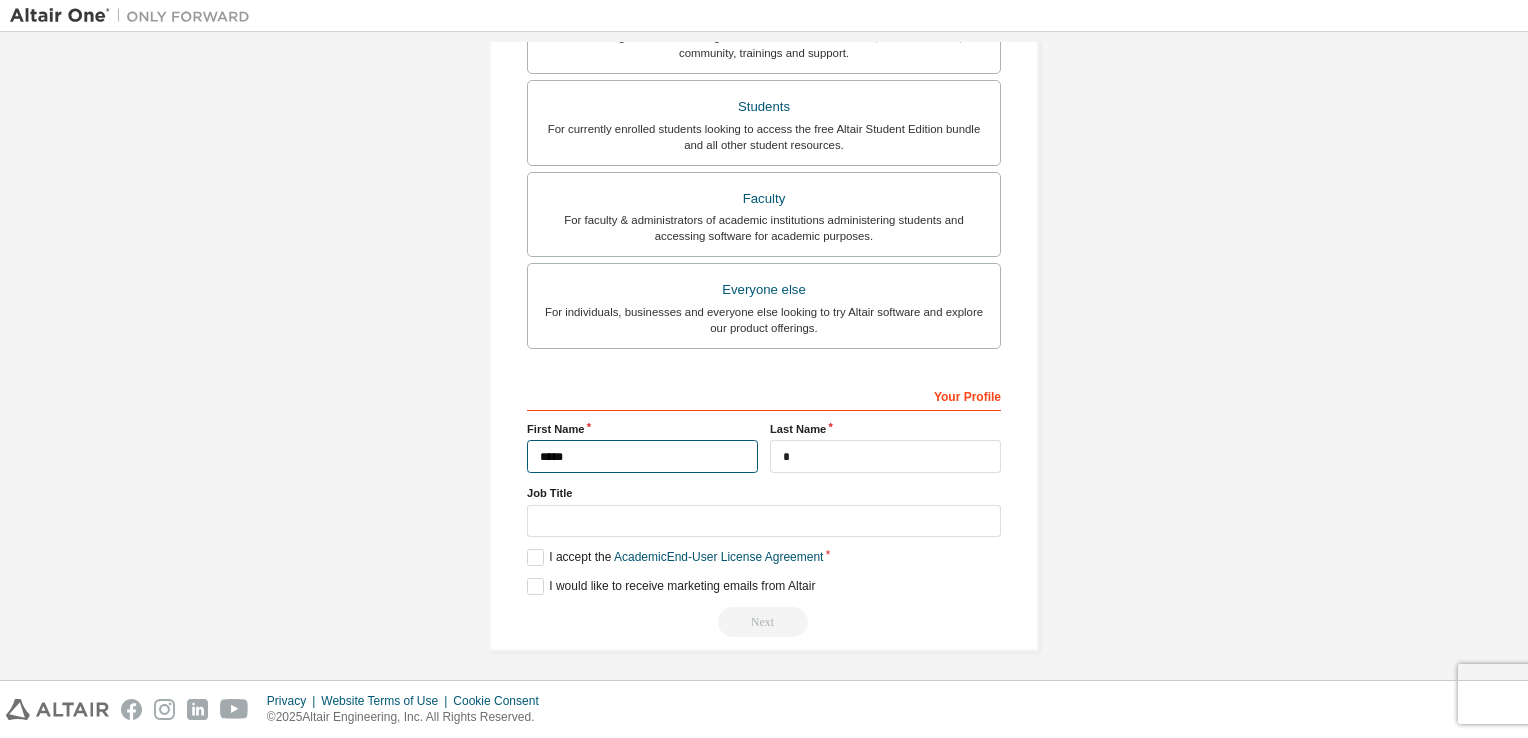 click on "*****" at bounding box center [642, 456] 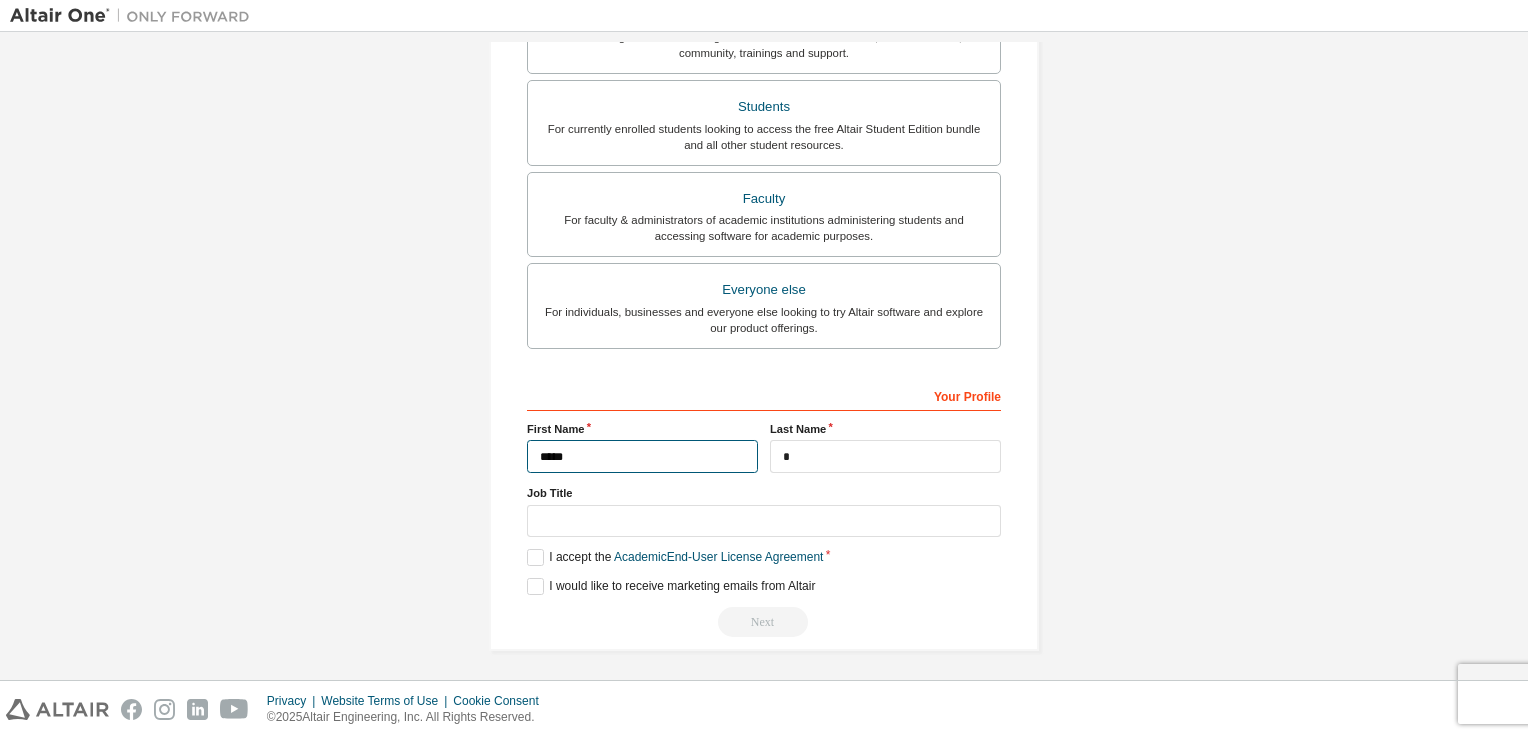 type on "*******" 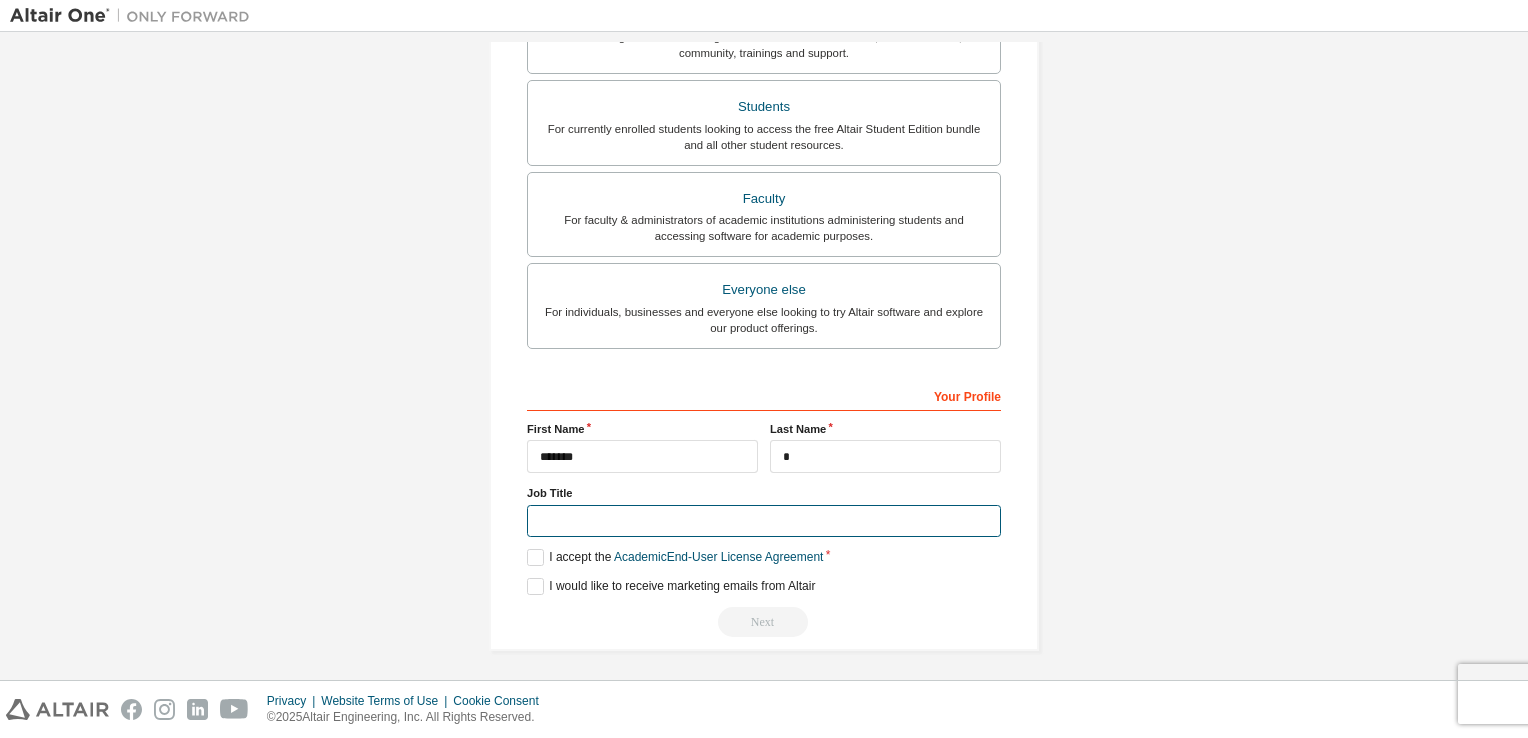 click at bounding box center (764, 521) 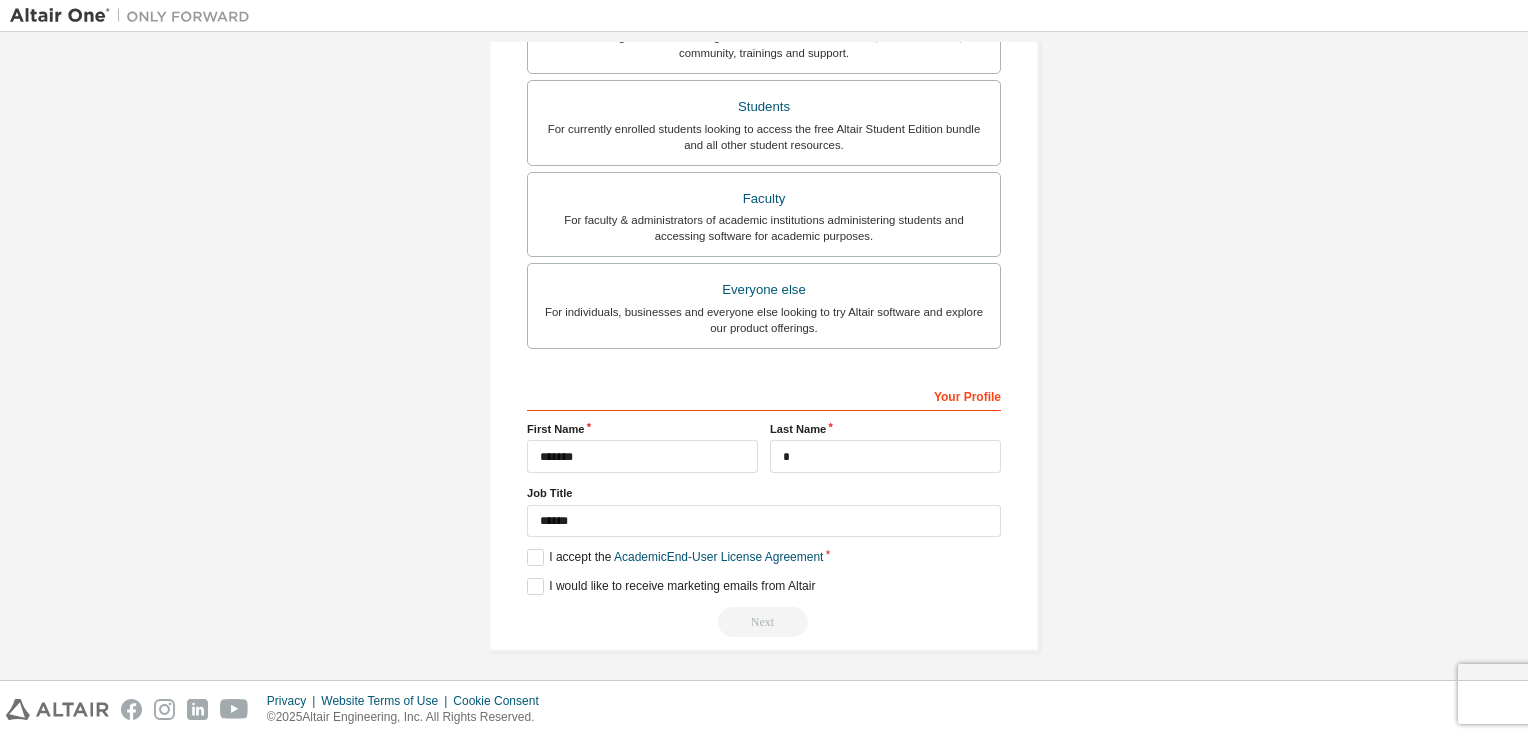 click on "Your Profile First Name ******* Last Name * Job Title ****** Please provide State/Province to help us route sales and support resources to you more efficiently. I accept the   Academic   End-User License Agreement I would like to receive marketing emails from Altair Next" at bounding box center [764, 508] 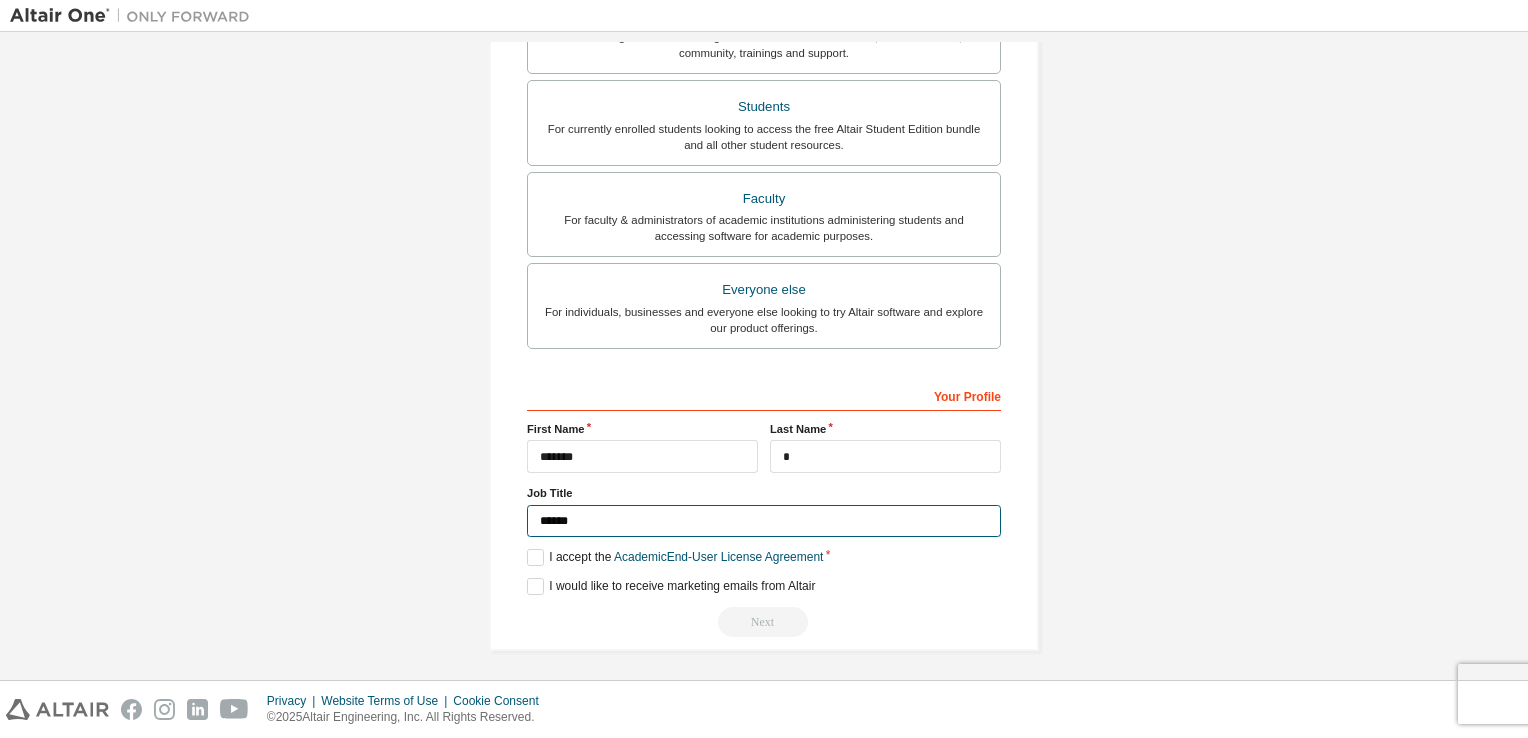 click on "******" at bounding box center (764, 521) 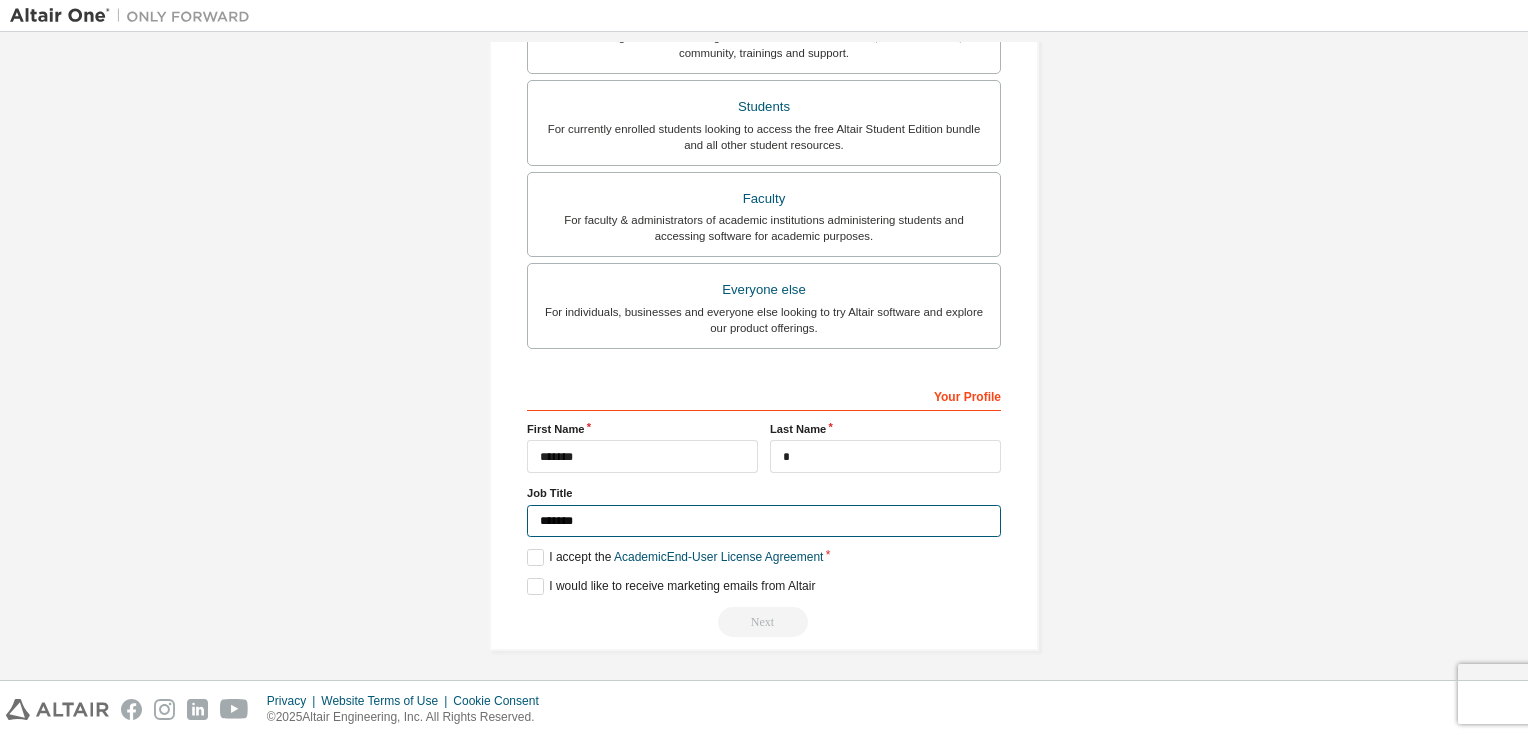type on "*******" 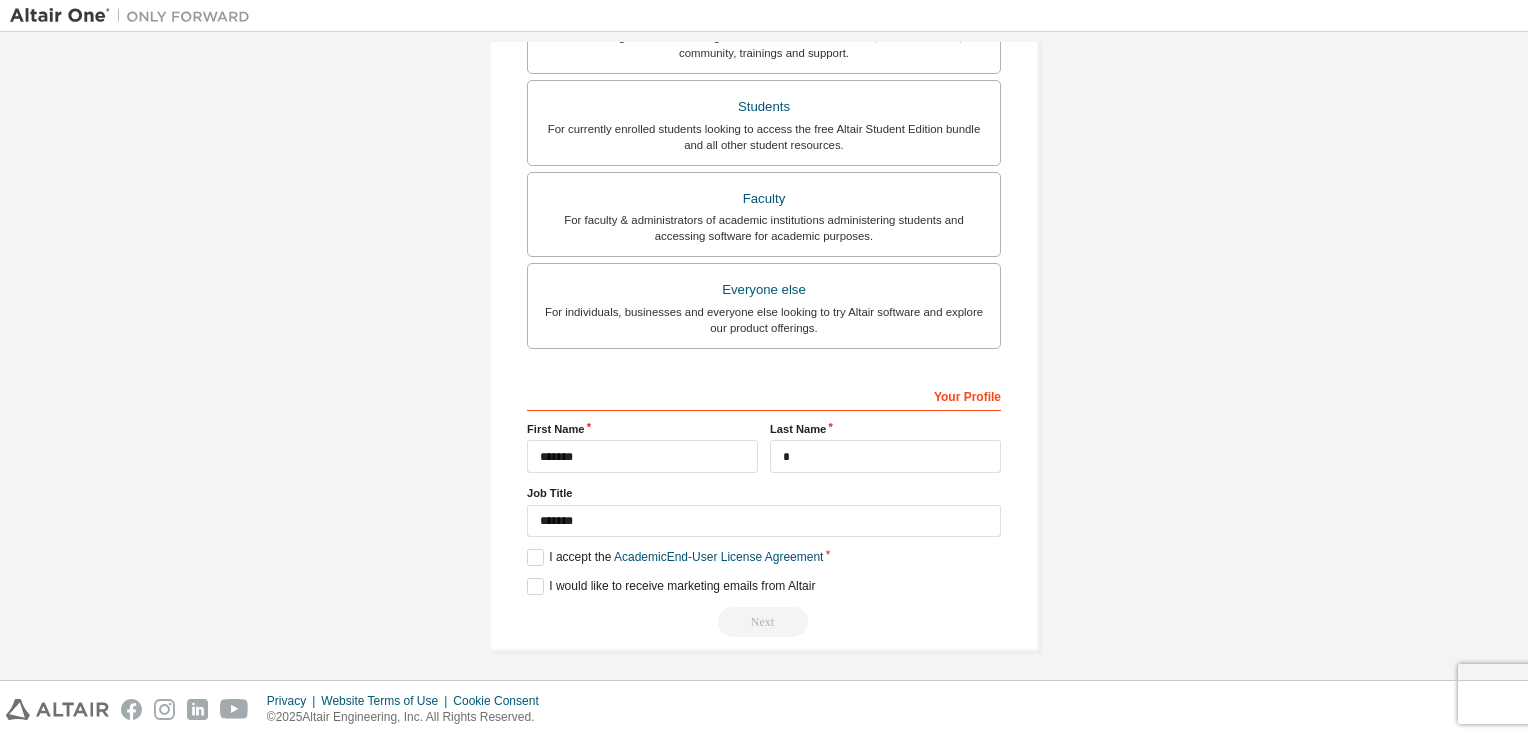 click on "Your Profile First Name ******* Last Name * Job Title ******* Please provide State/Province to help us route sales and support resources to you more efficiently. I accept the   Academic   End-User License Agreement I would like to receive marketing emails from Altair Next" at bounding box center (764, 508) 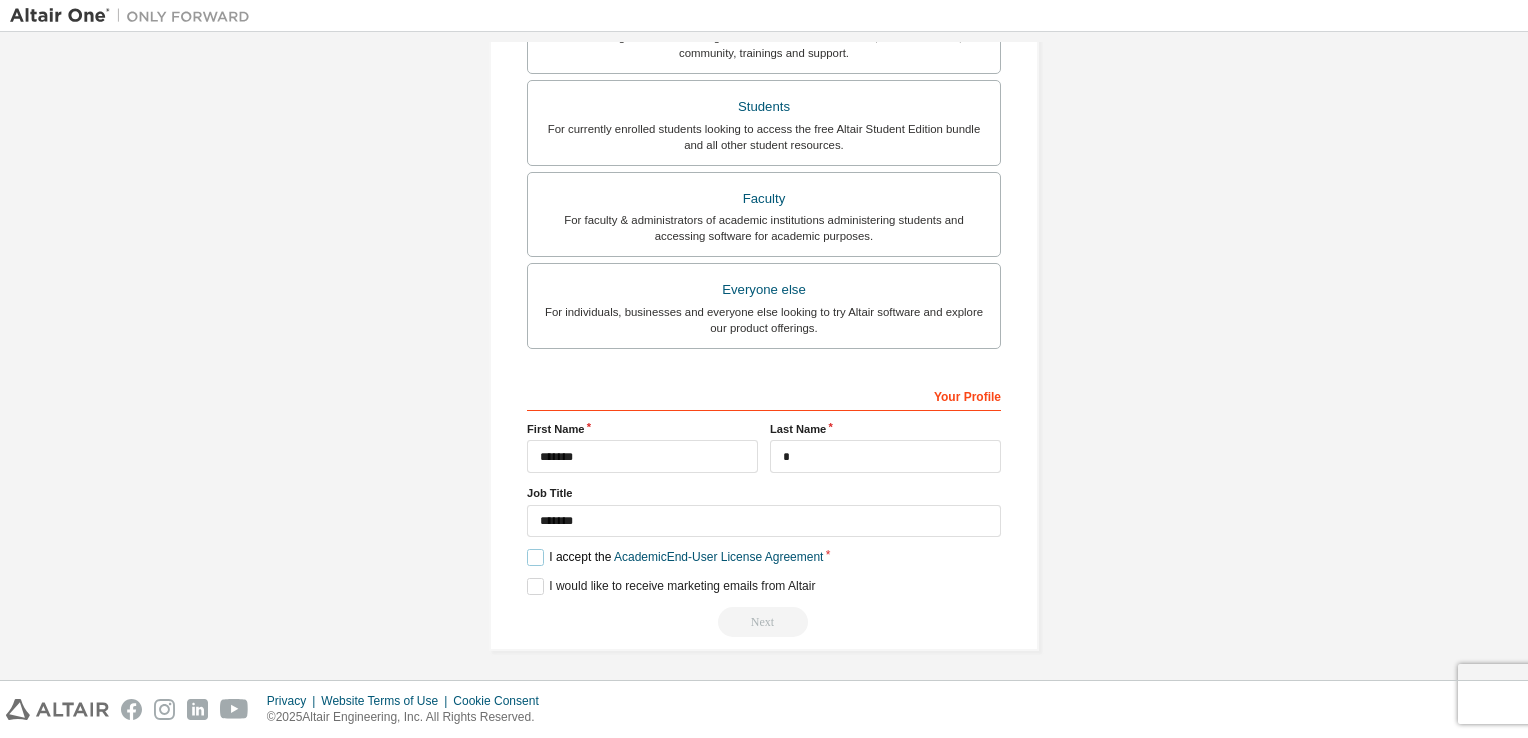 click on "I accept the   Academic   End-User License Agreement" at bounding box center (675, 557) 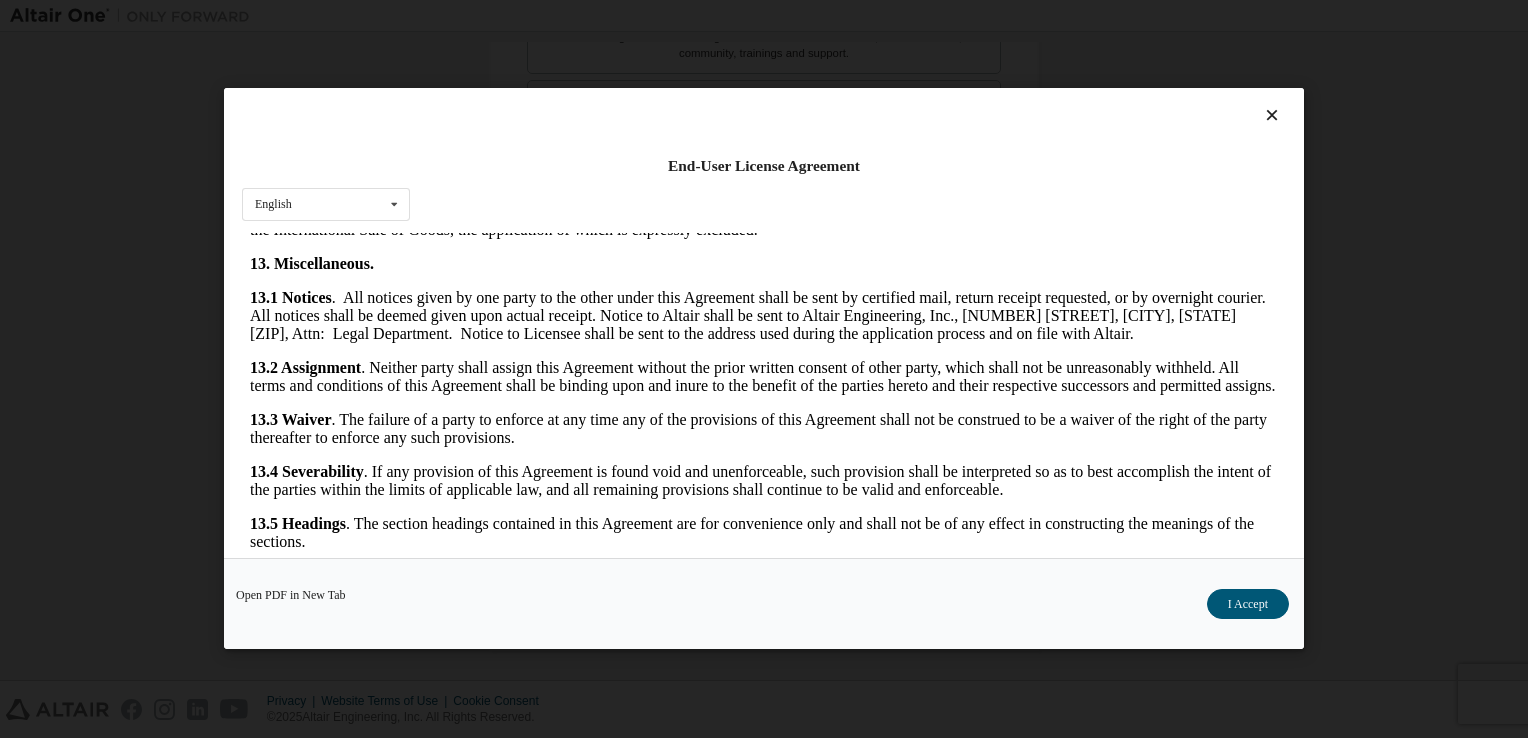scroll, scrollTop: 3337, scrollLeft: 0, axis: vertical 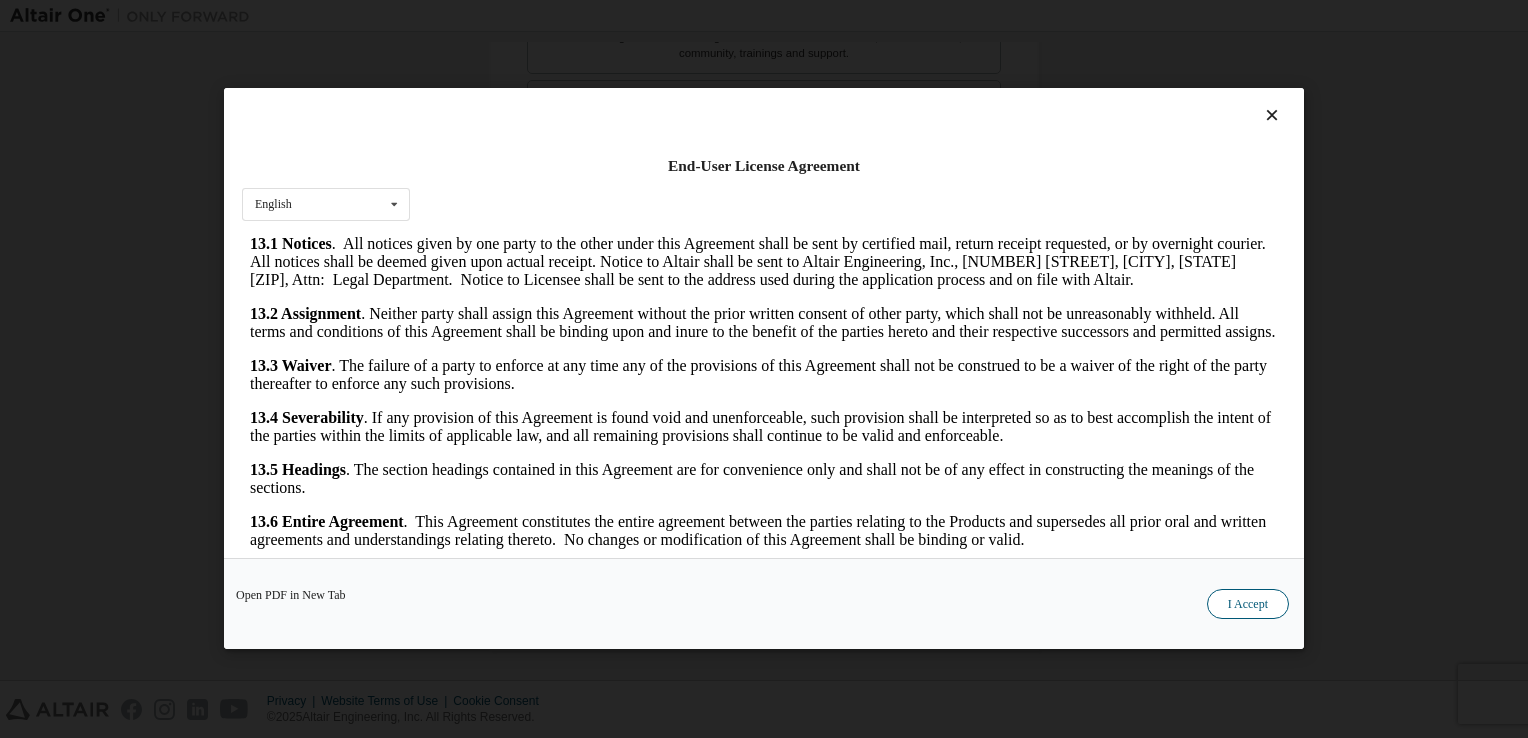 click on "I Accept" at bounding box center [1248, 605] 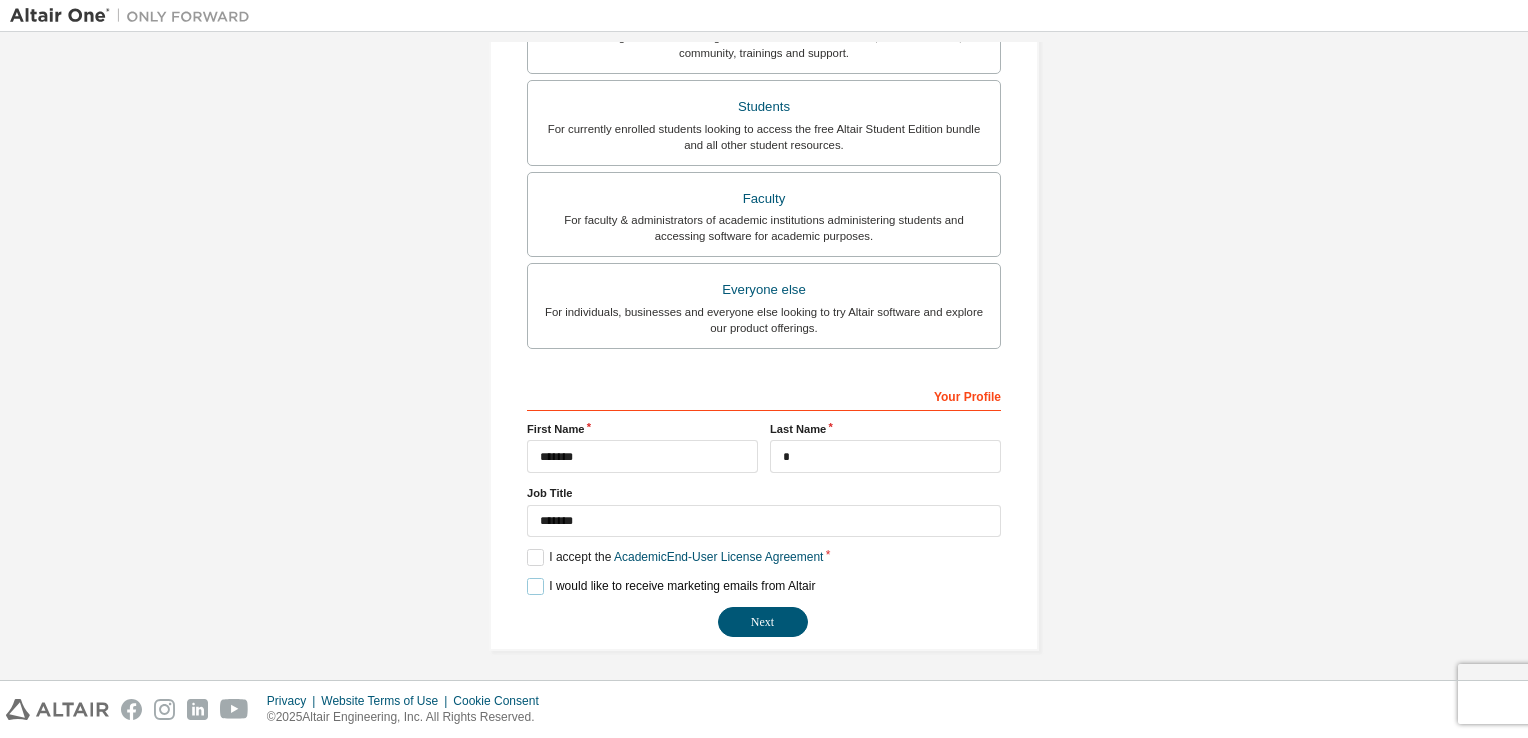 click on "I would like to receive marketing emails from Altair" at bounding box center (671, 586) 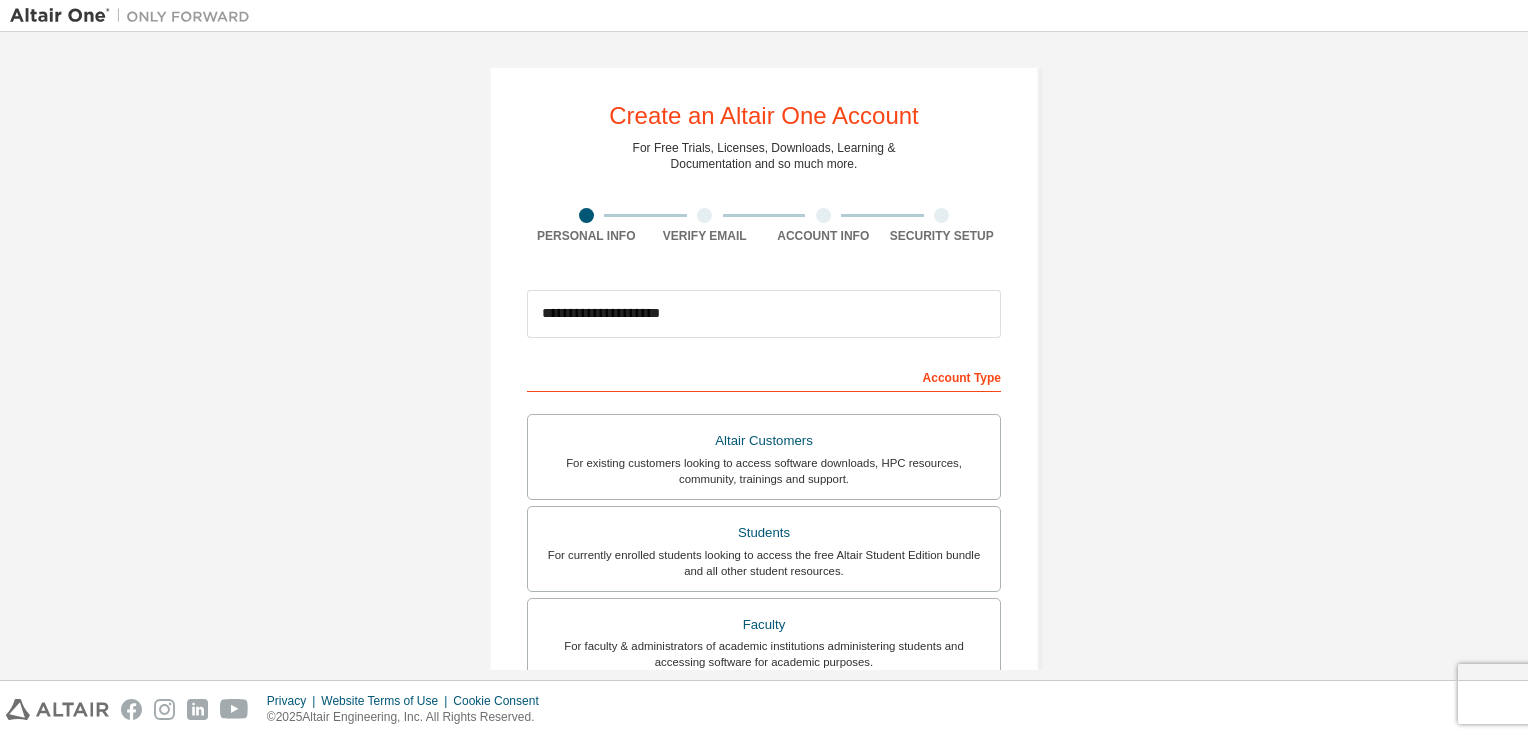 scroll, scrollTop: 426, scrollLeft: 0, axis: vertical 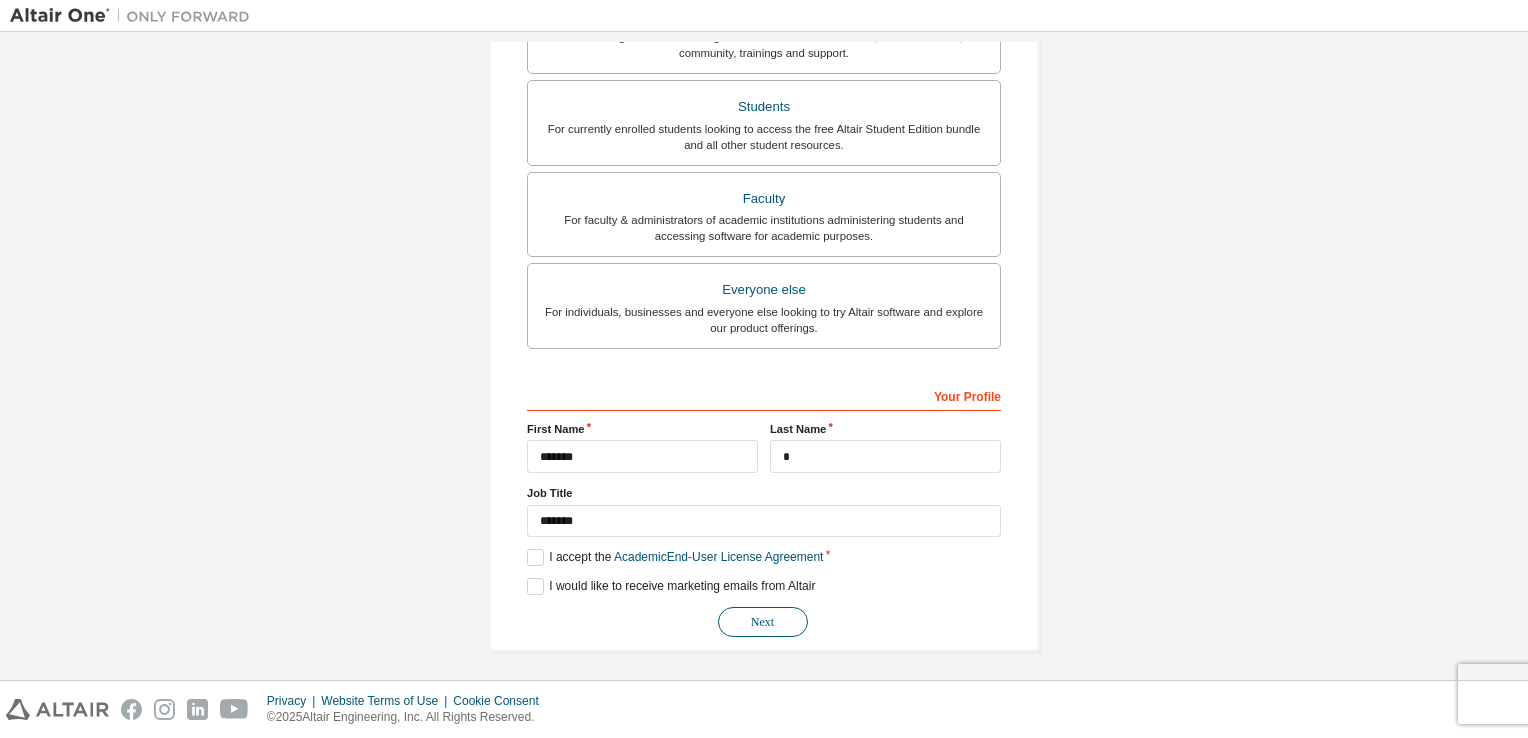 click on "Next" at bounding box center (763, 622) 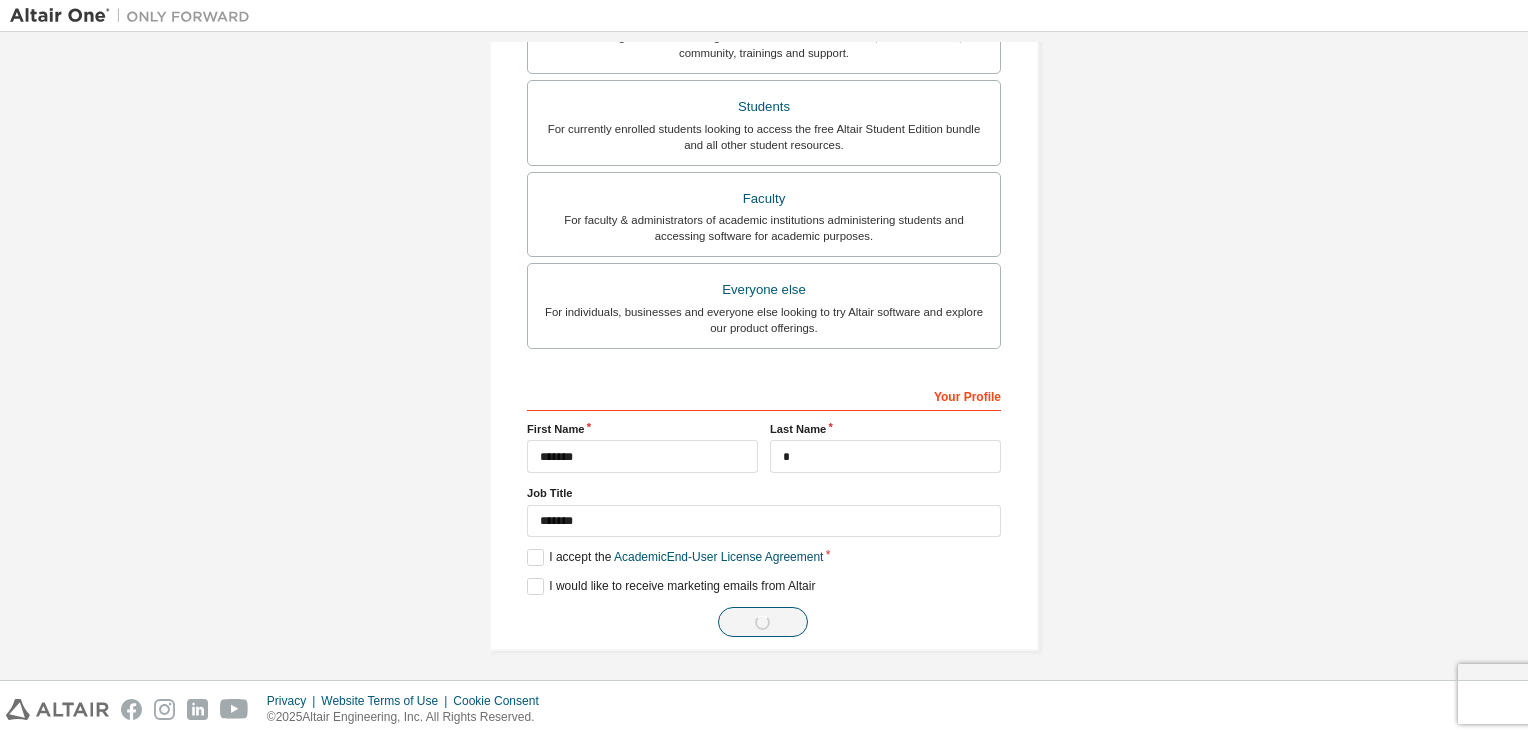 scroll, scrollTop: 0, scrollLeft: 0, axis: both 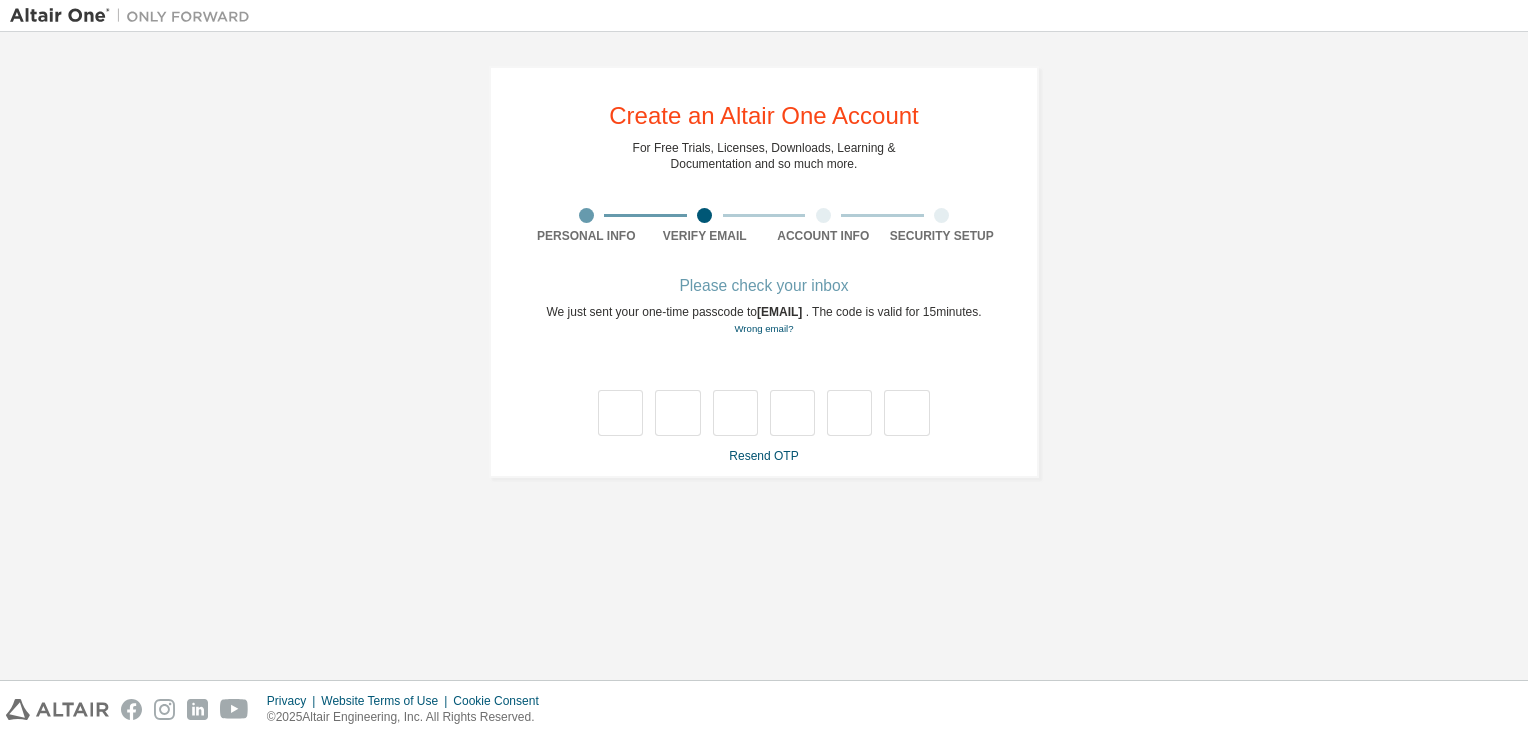 type on "*" 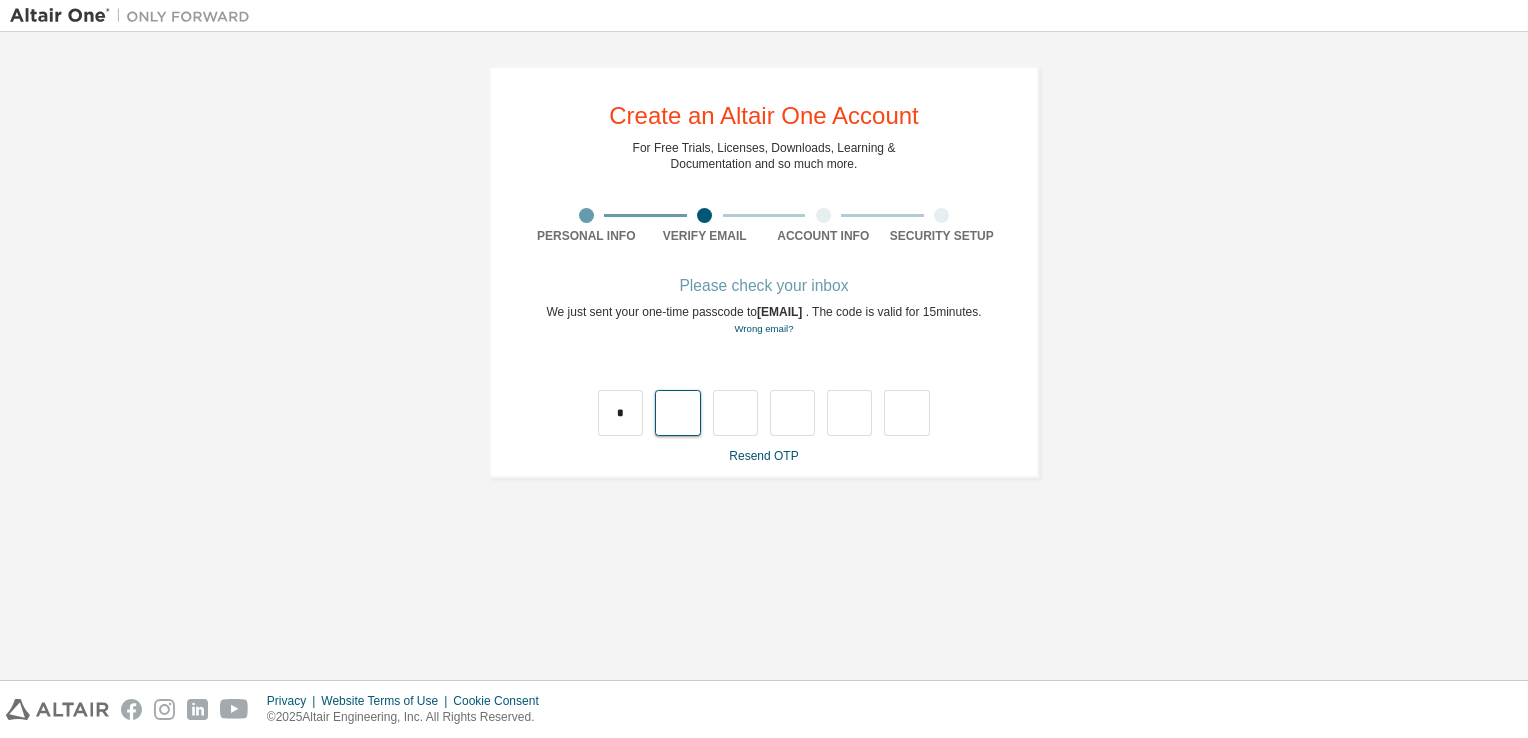type on "*" 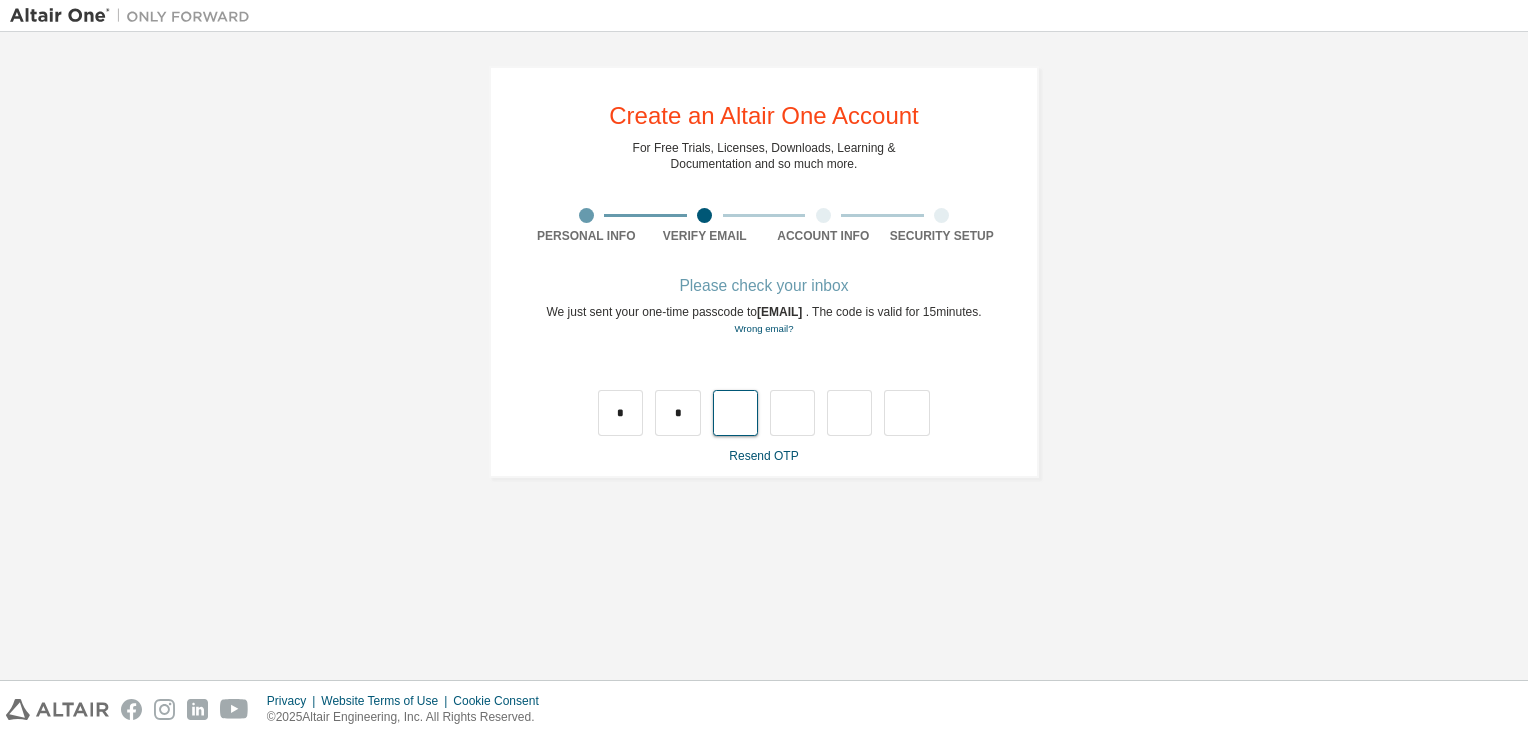 type on "*" 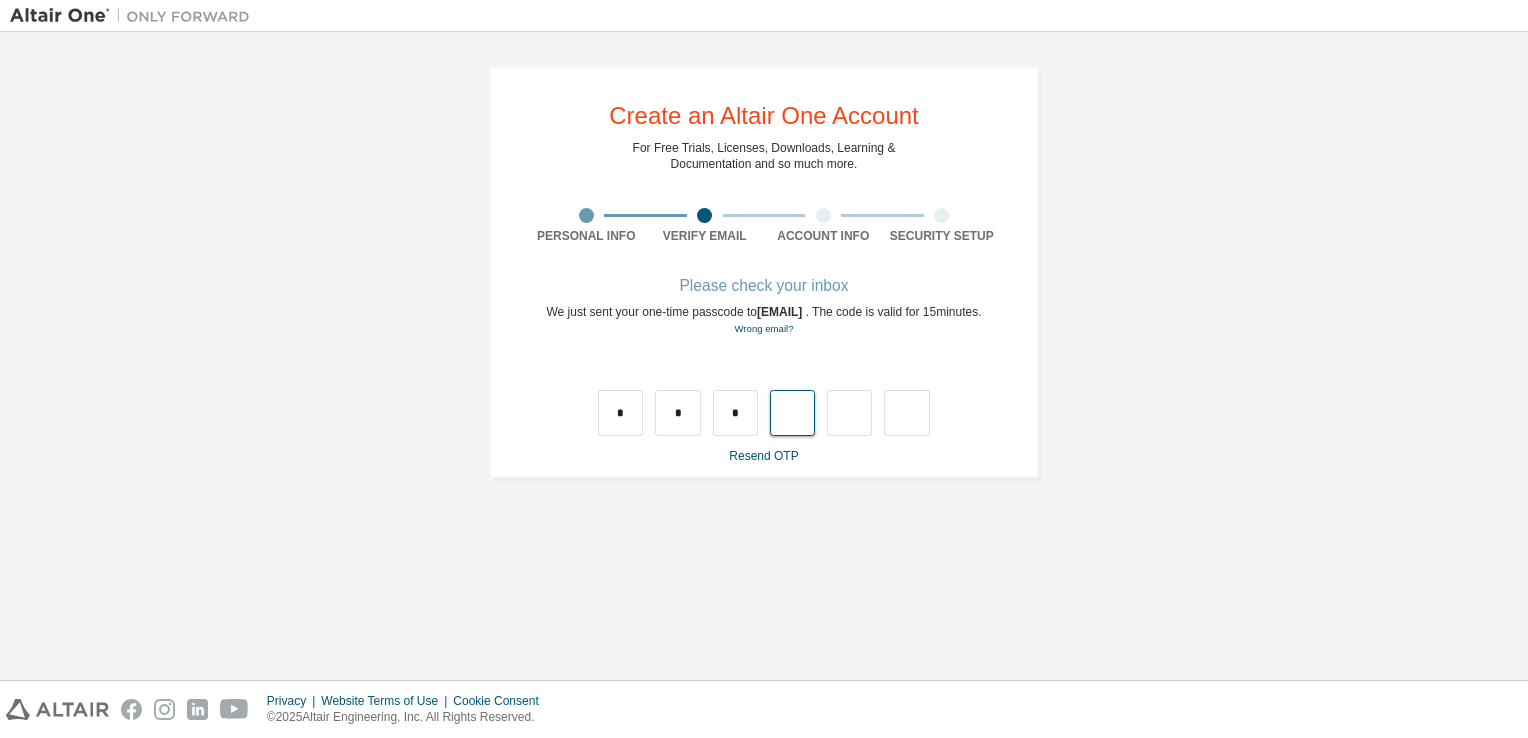 type on "*" 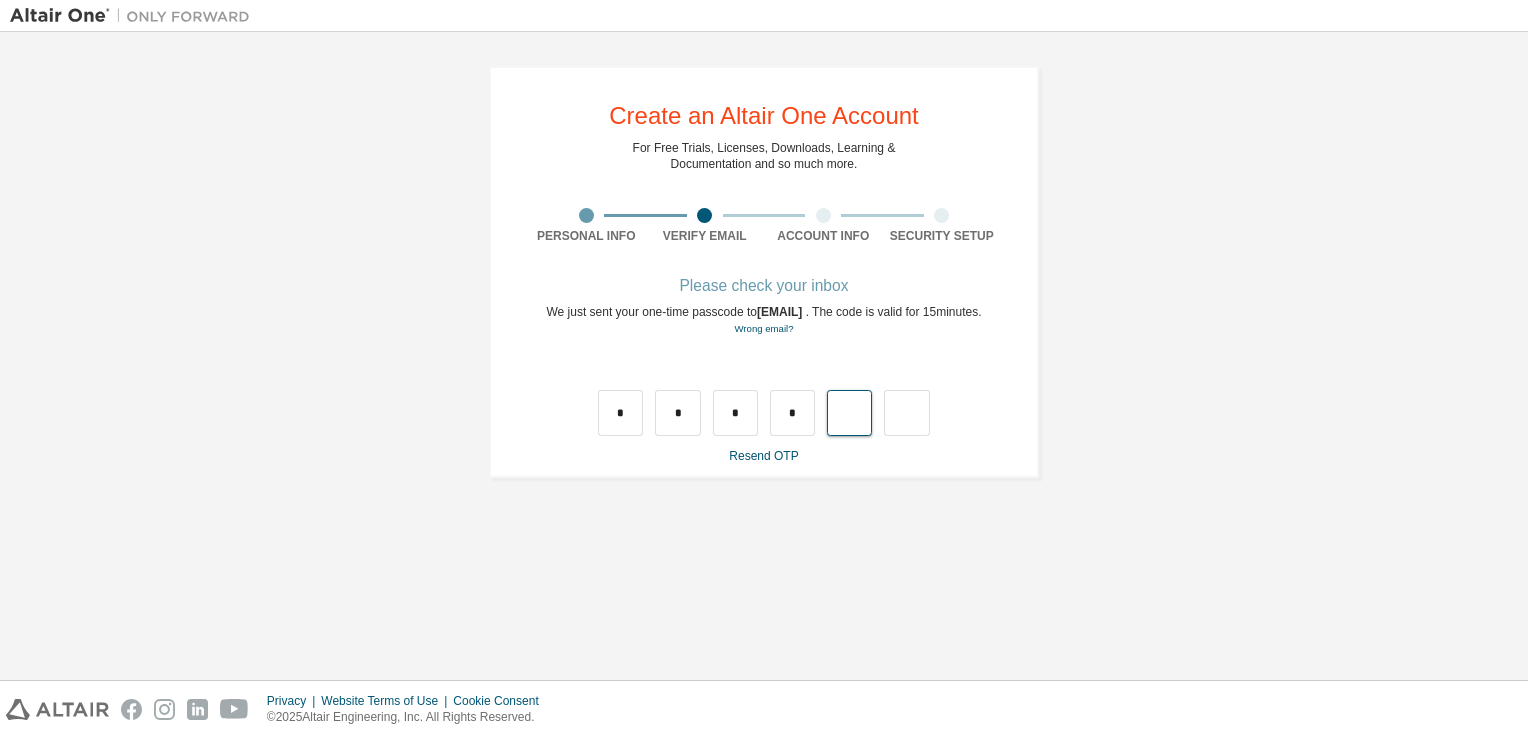 type on "*" 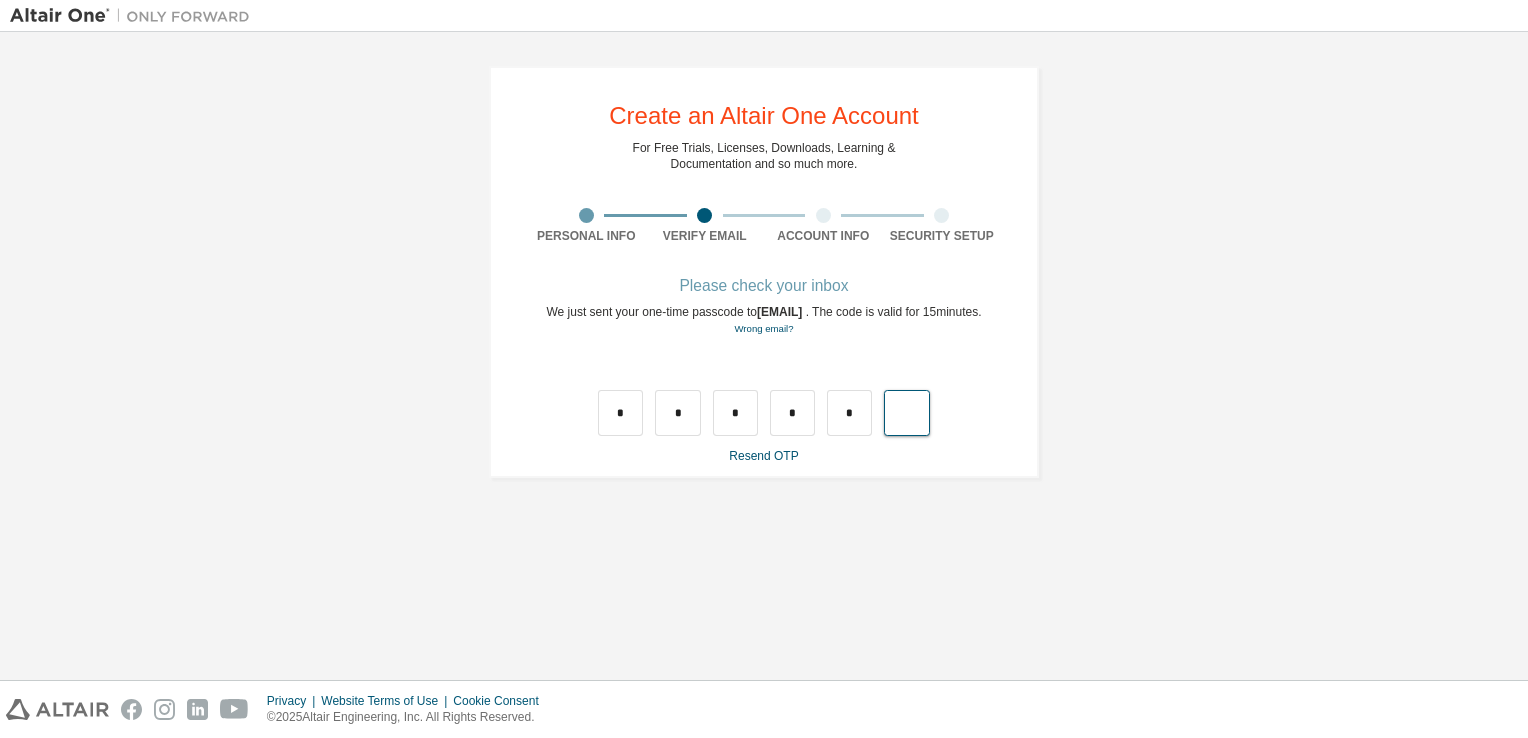 type on "*" 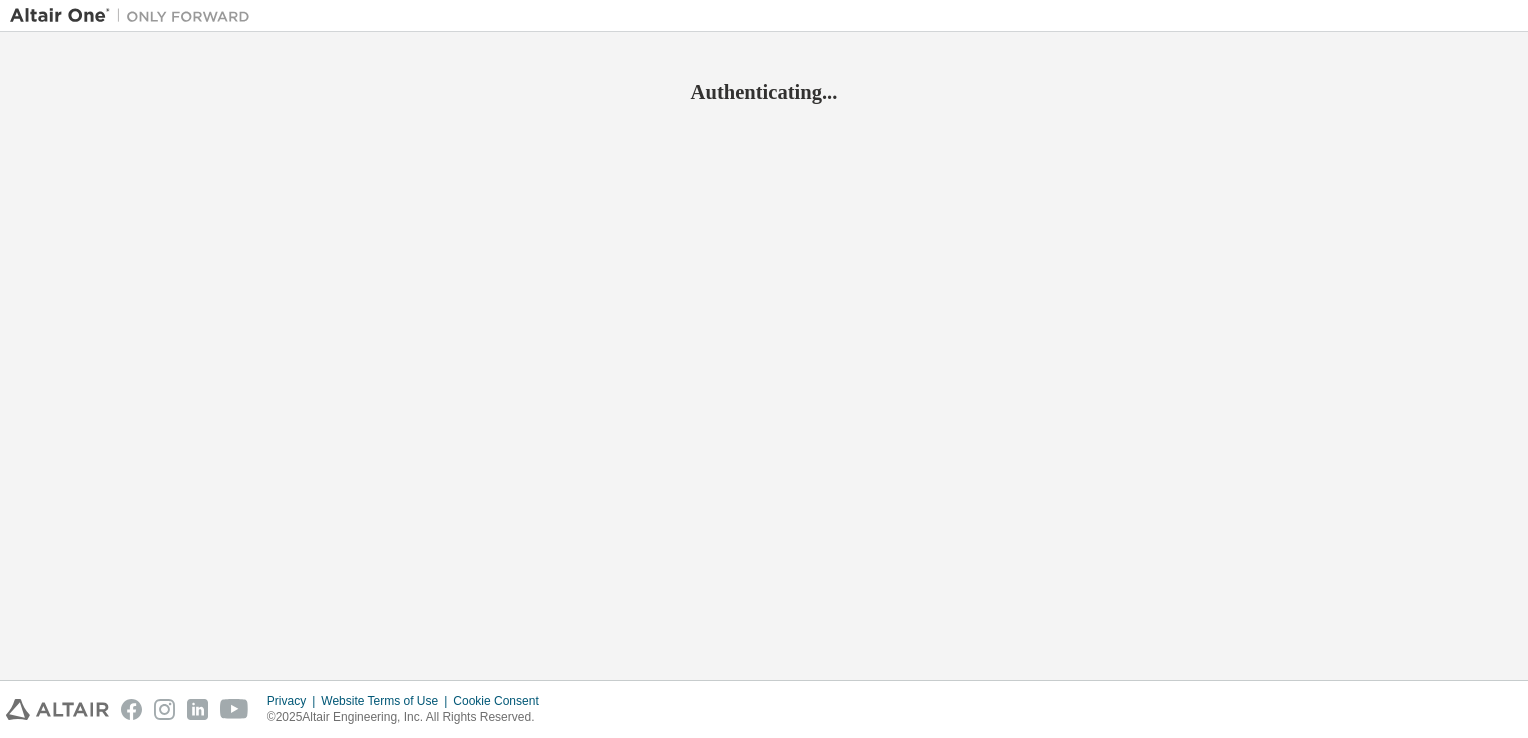 scroll, scrollTop: 0, scrollLeft: 0, axis: both 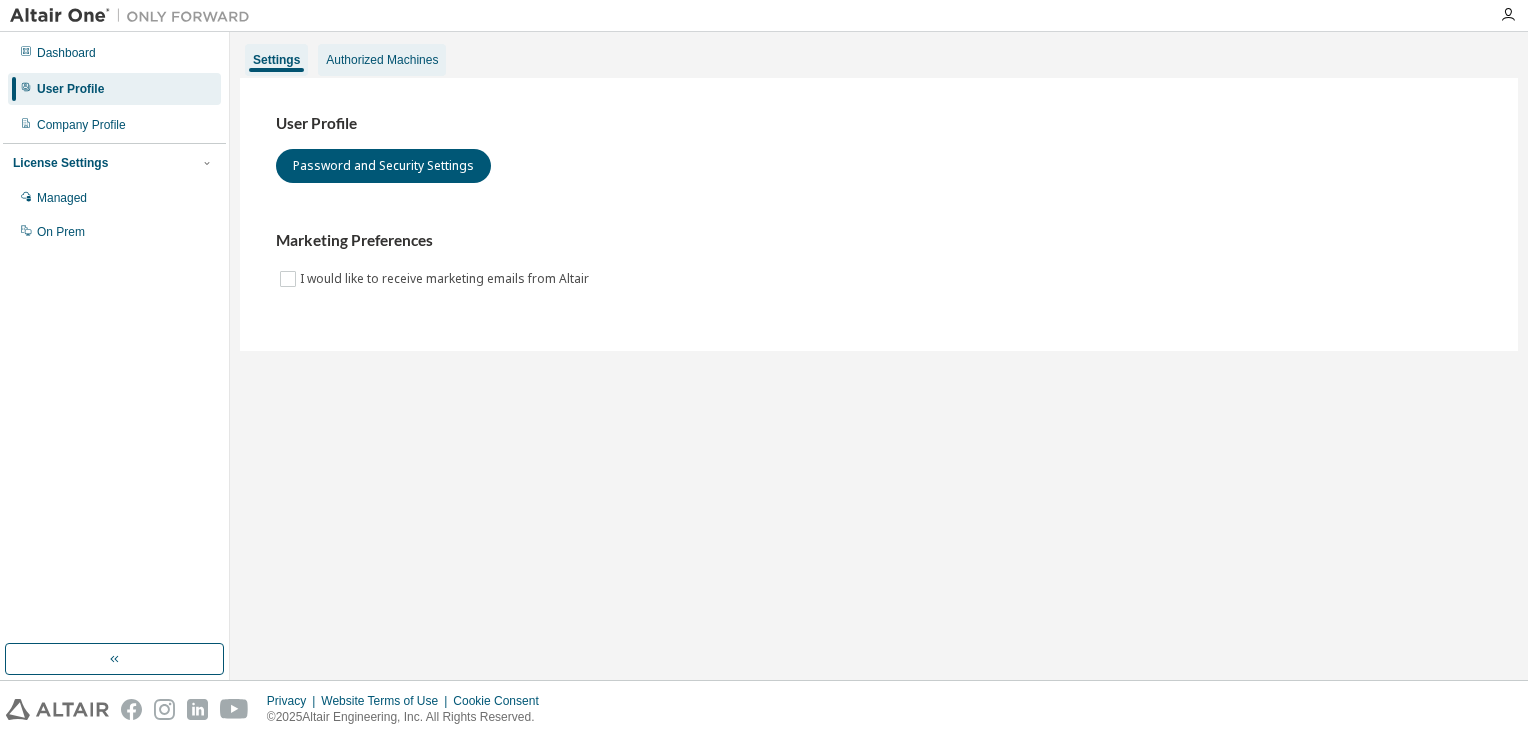 click on "Authorized Machines" at bounding box center [382, 60] 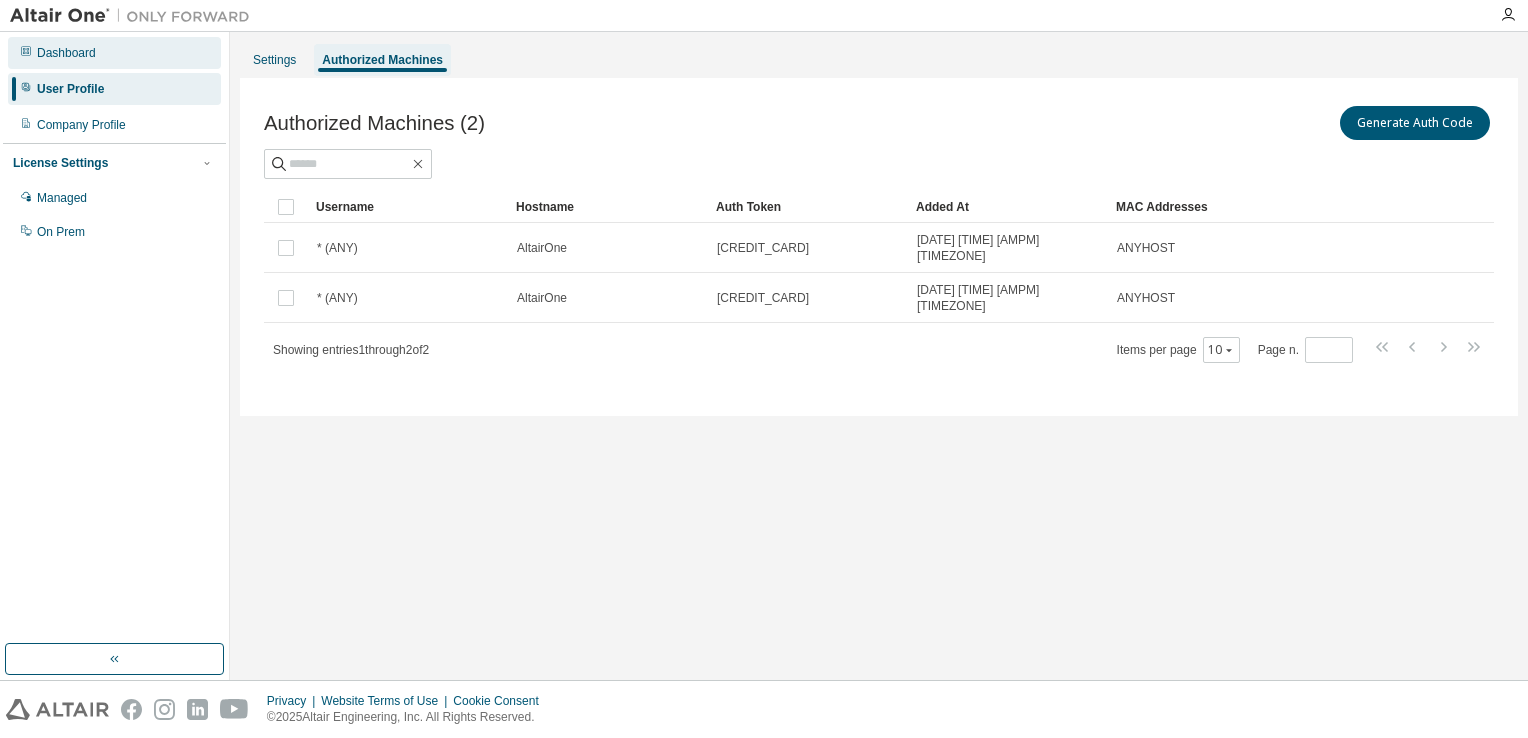 click on "Dashboard" at bounding box center (114, 53) 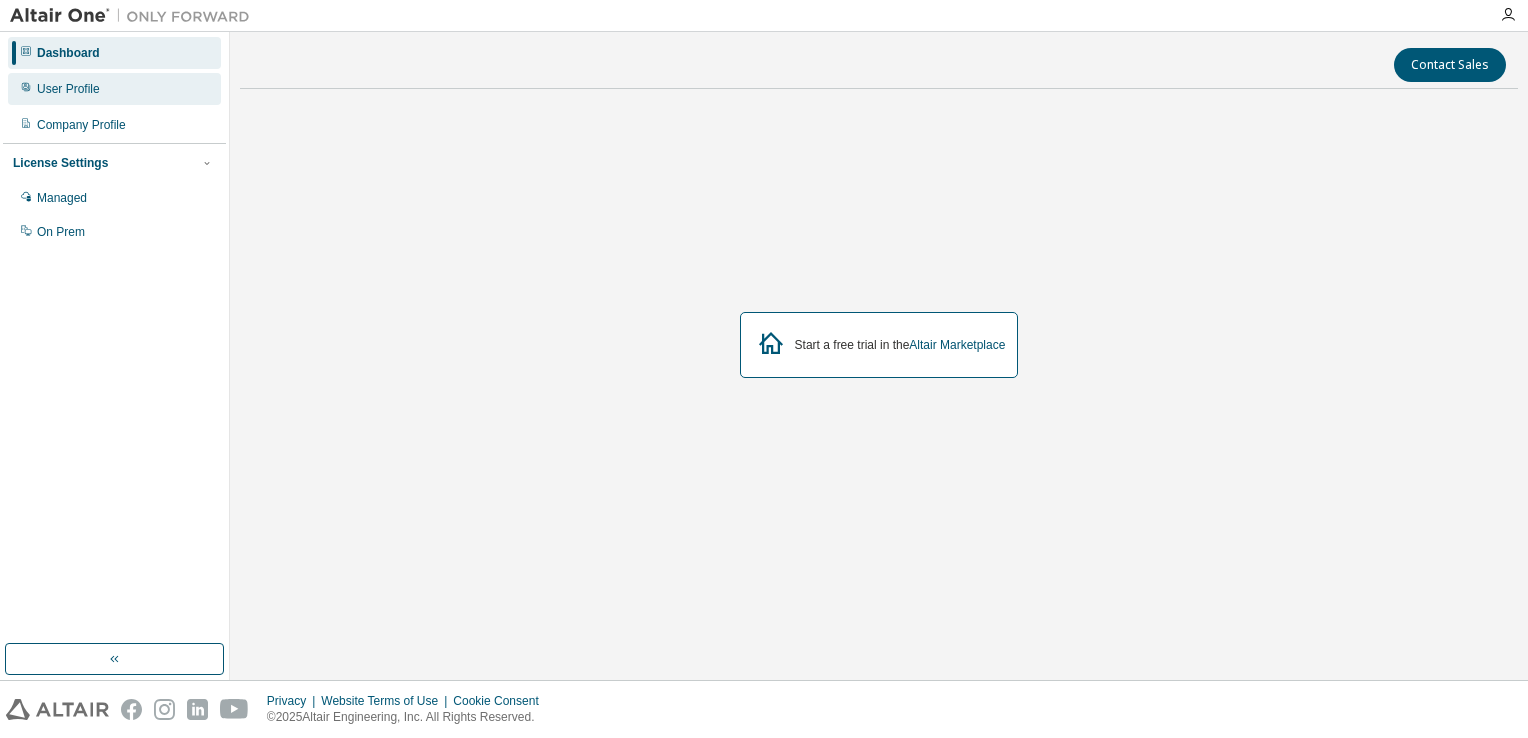click on "User Profile" at bounding box center [114, 89] 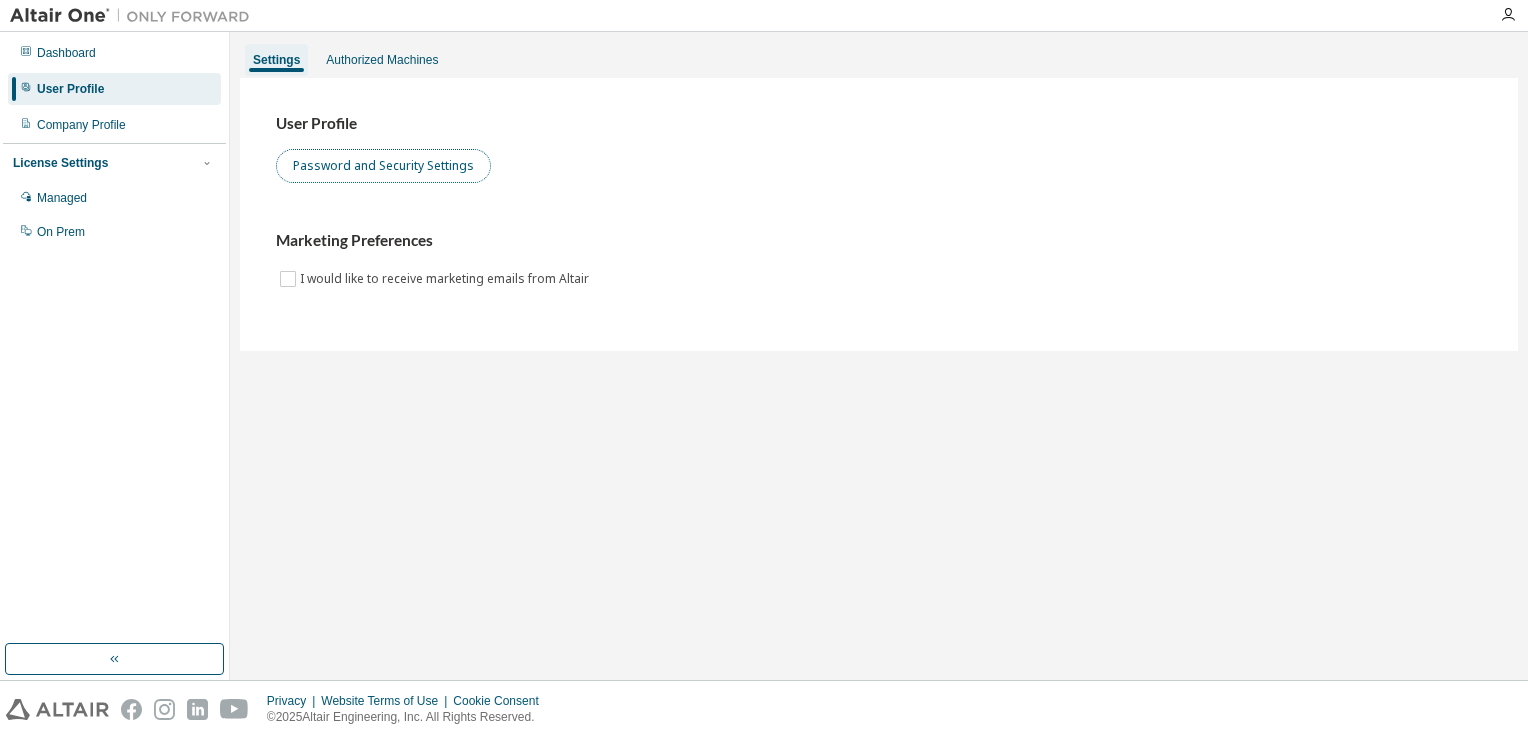 click on "Password and Security Settings" at bounding box center (383, 166) 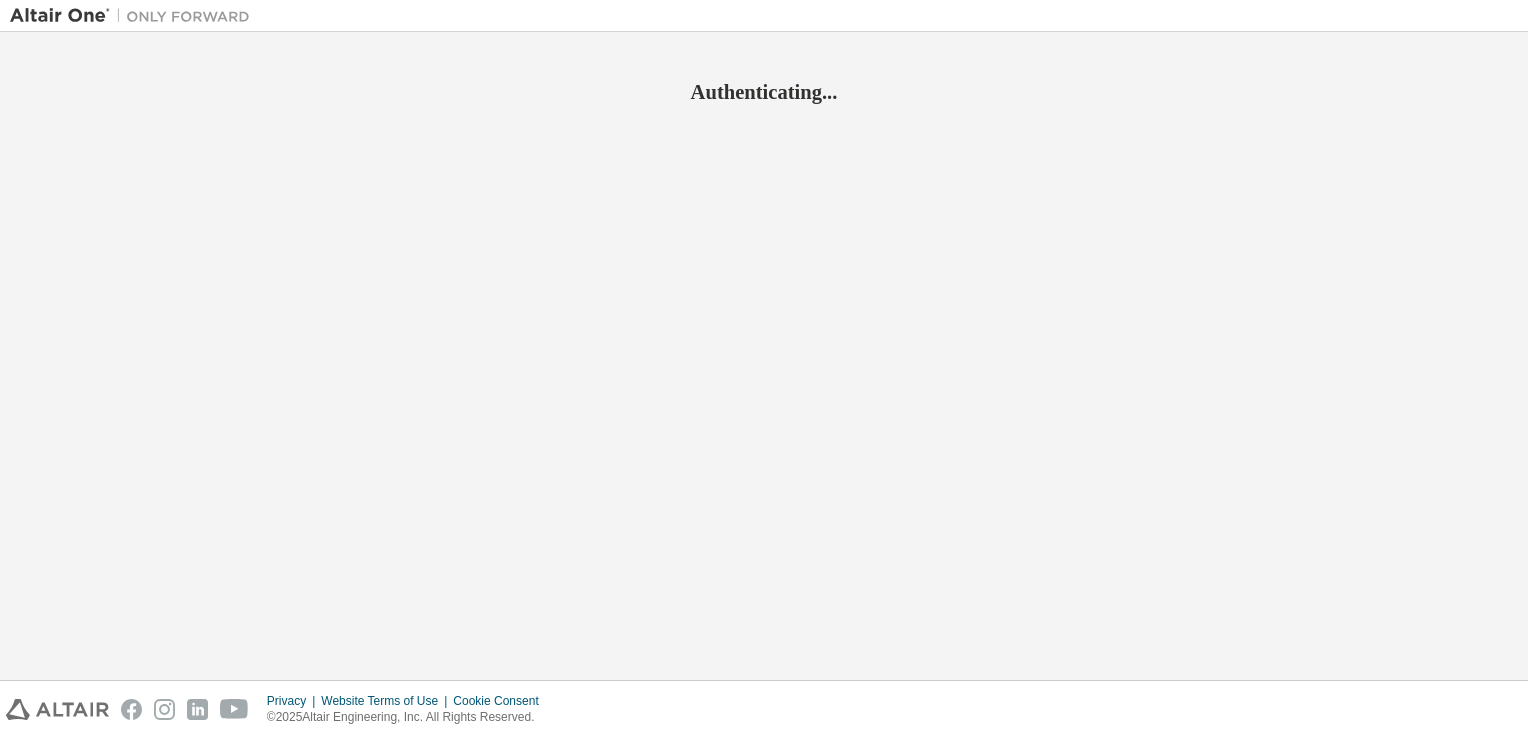 scroll, scrollTop: 0, scrollLeft: 0, axis: both 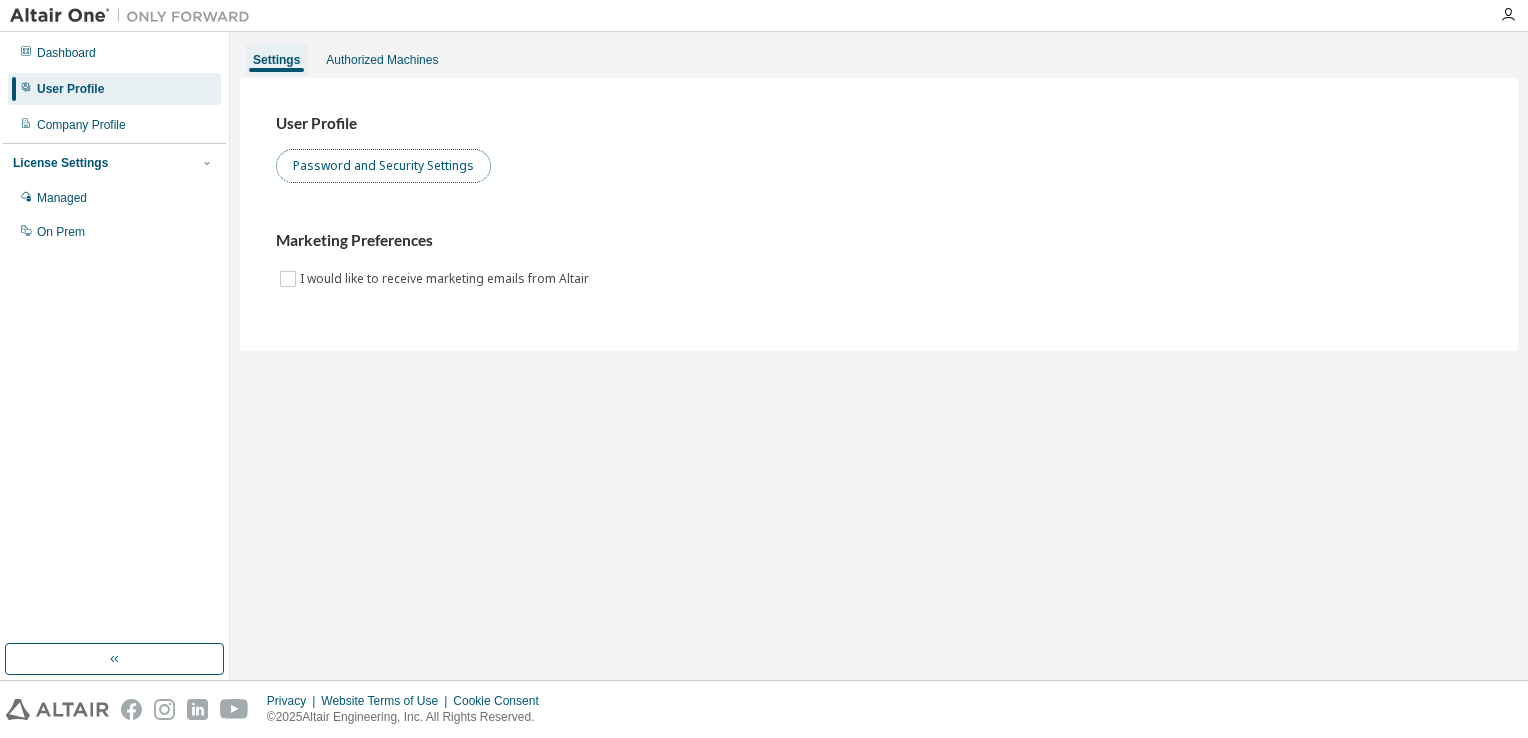 click on "Password and Security Settings" at bounding box center [383, 166] 